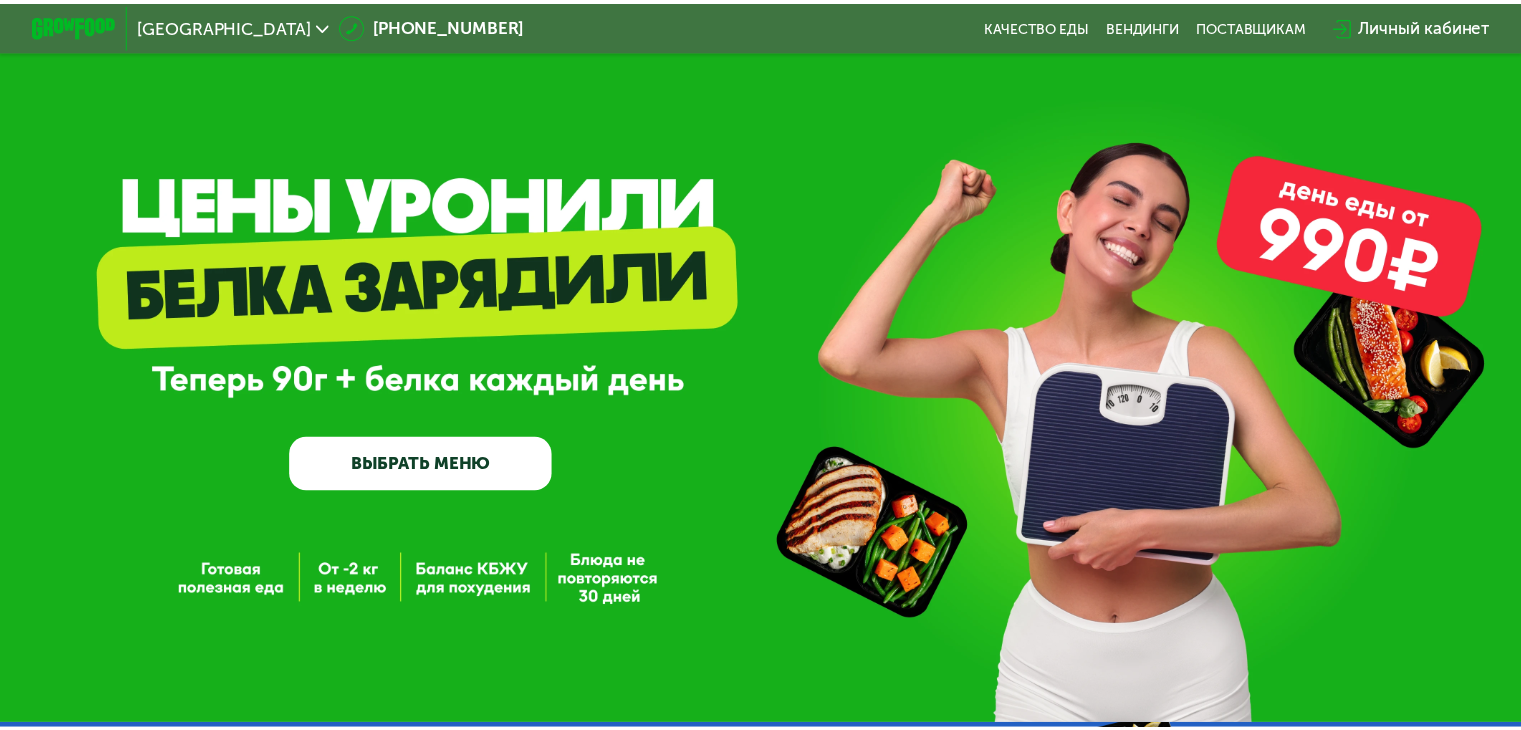 scroll, scrollTop: 0, scrollLeft: 0, axis: both 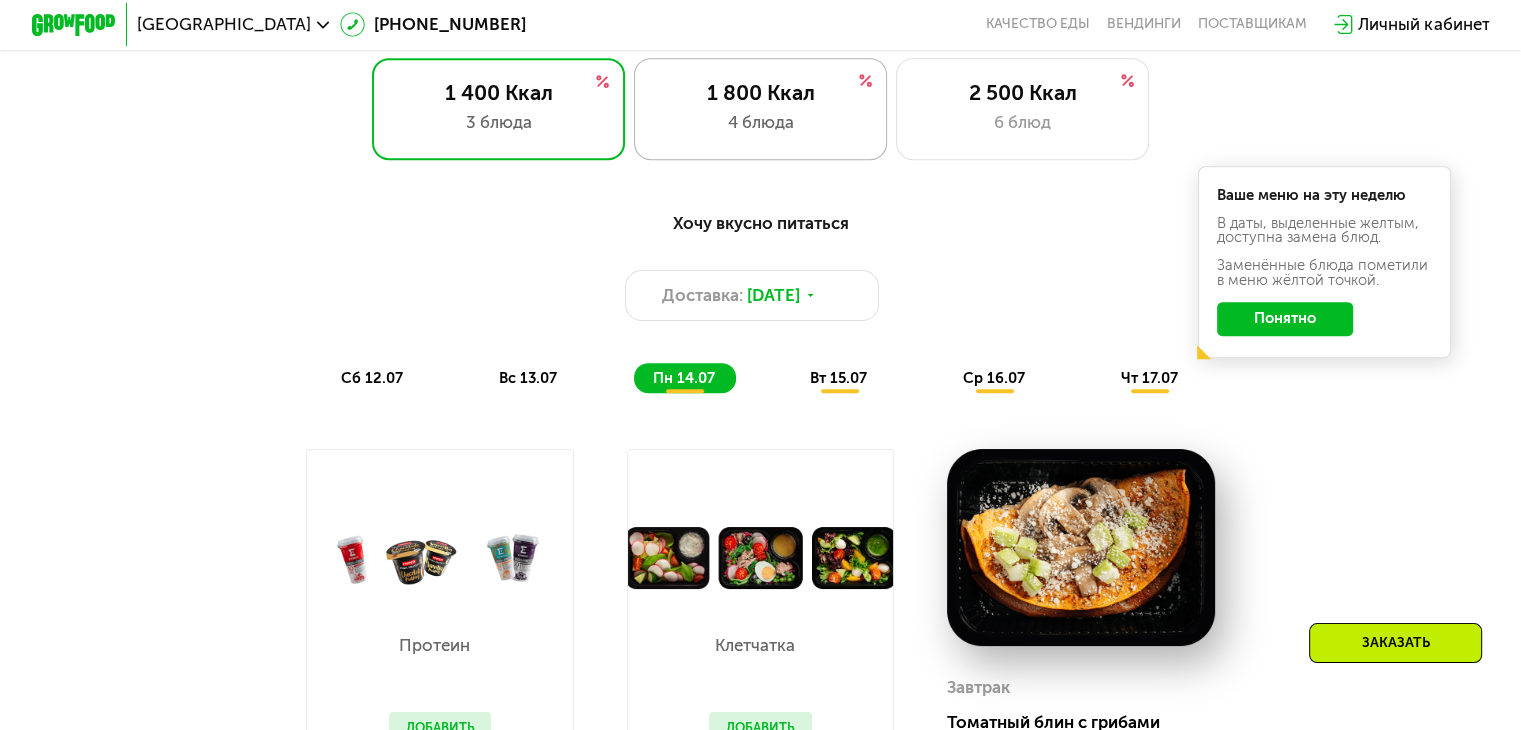 click on "4 блюда" at bounding box center (760, 122) 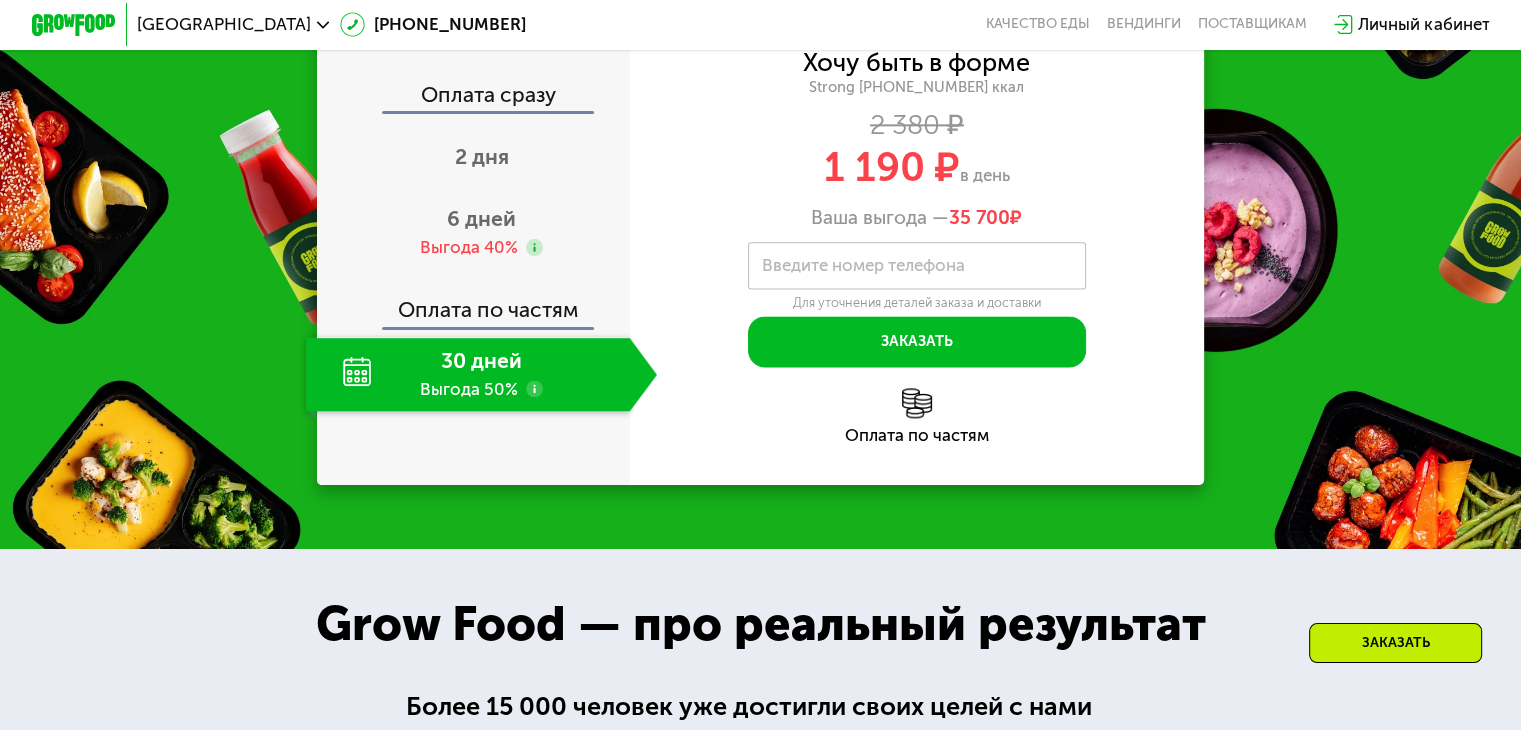 scroll, scrollTop: 2496, scrollLeft: 0, axis: vertical 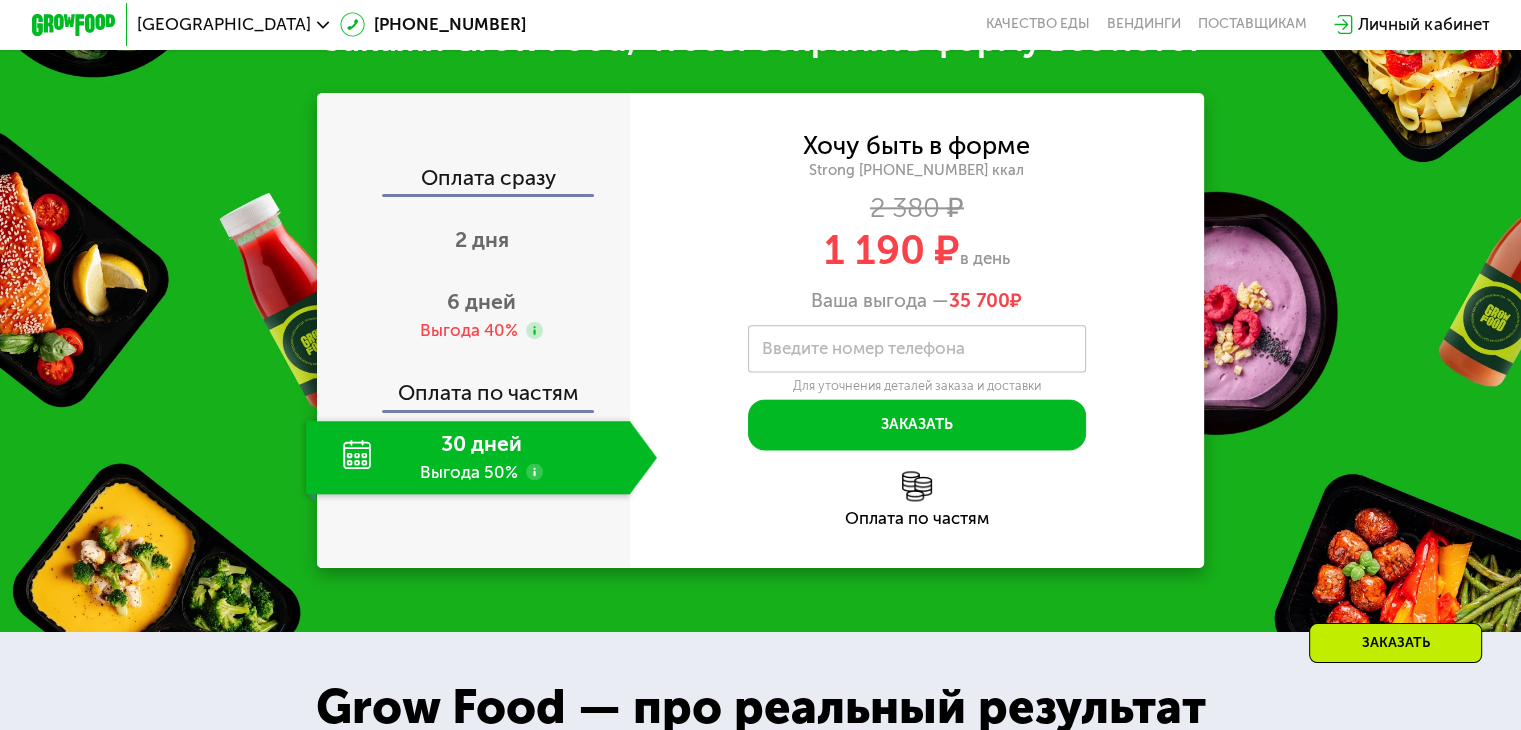 click at bounding box center (760, 1025) 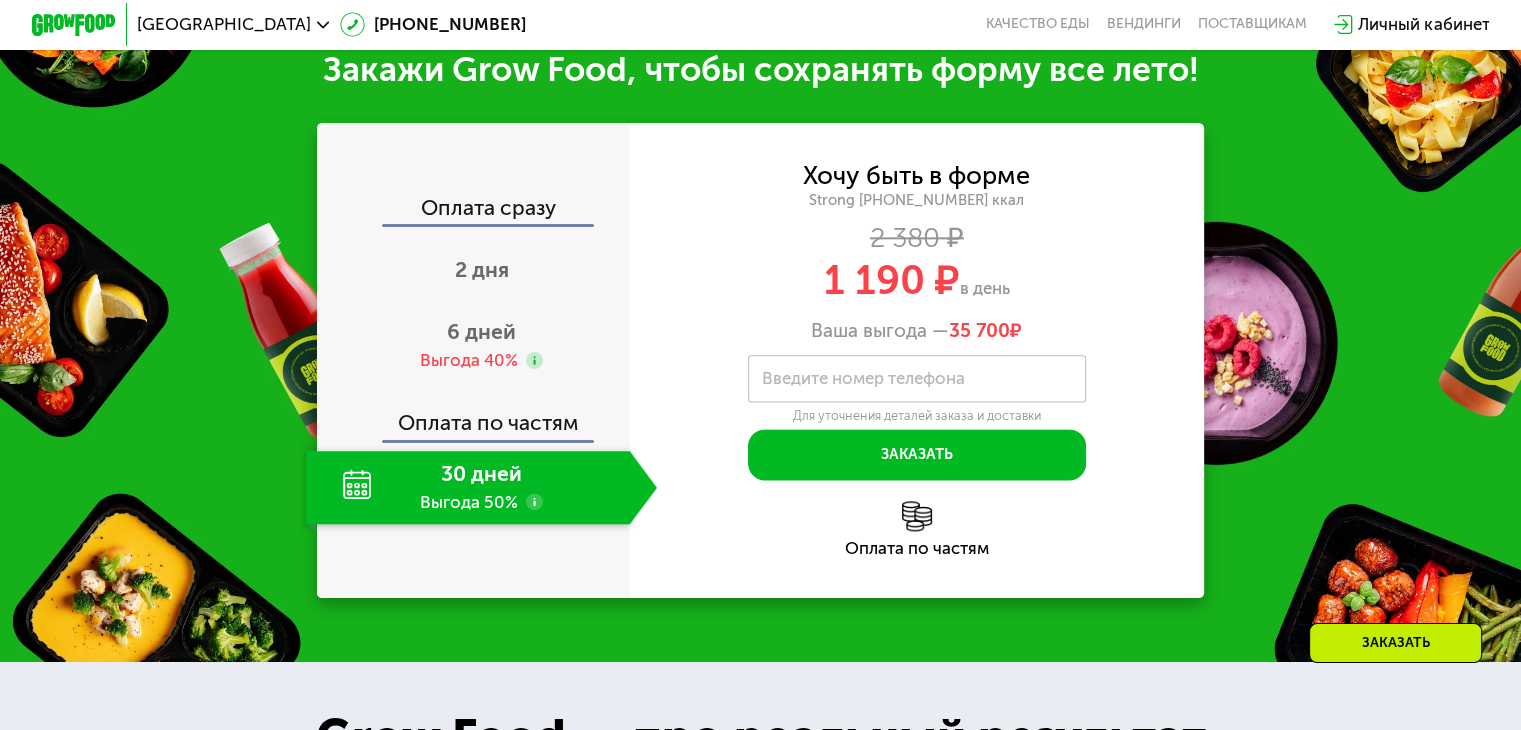 click at bounding box center [760, 1055] 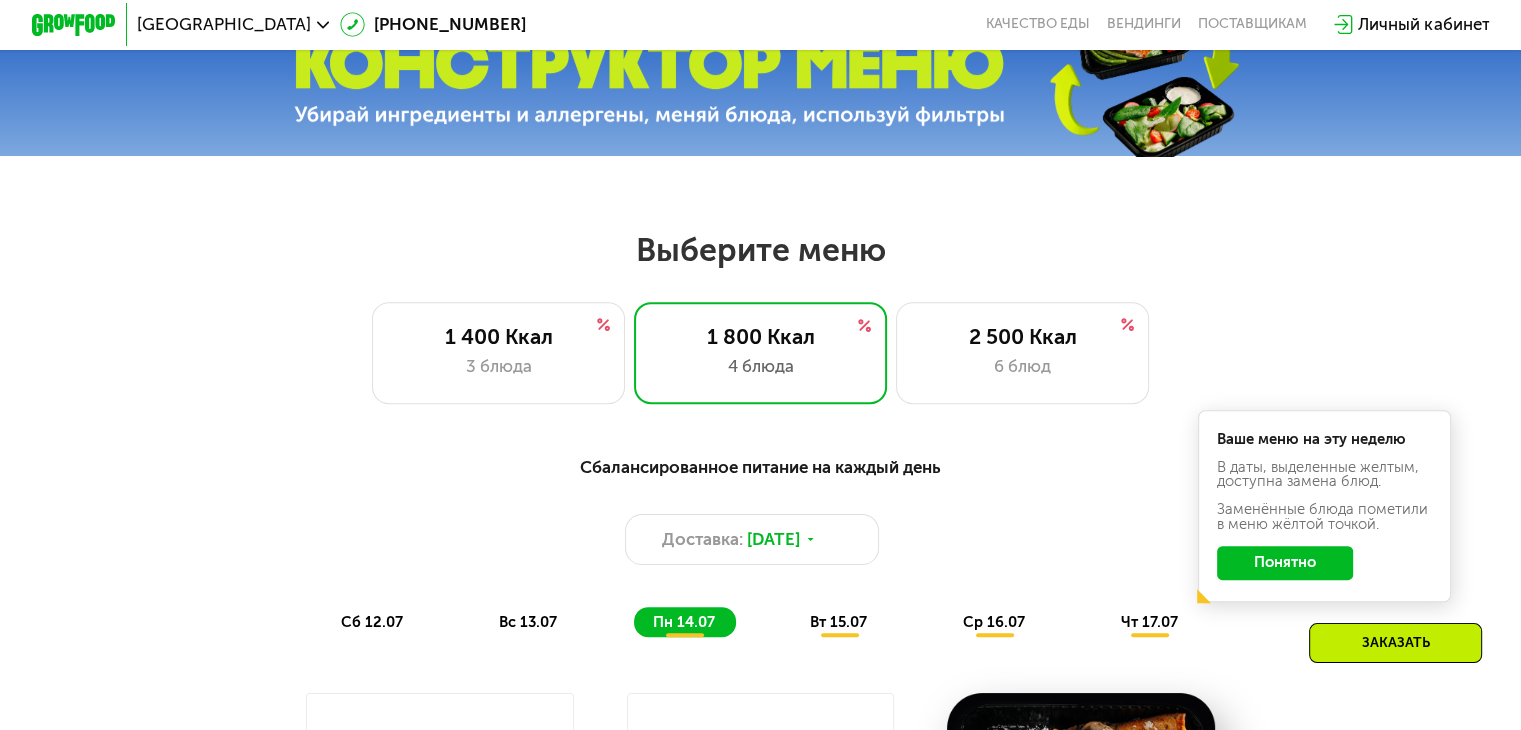scroll, scrollTop: 734, scrollLeft: 0, axis: vertical 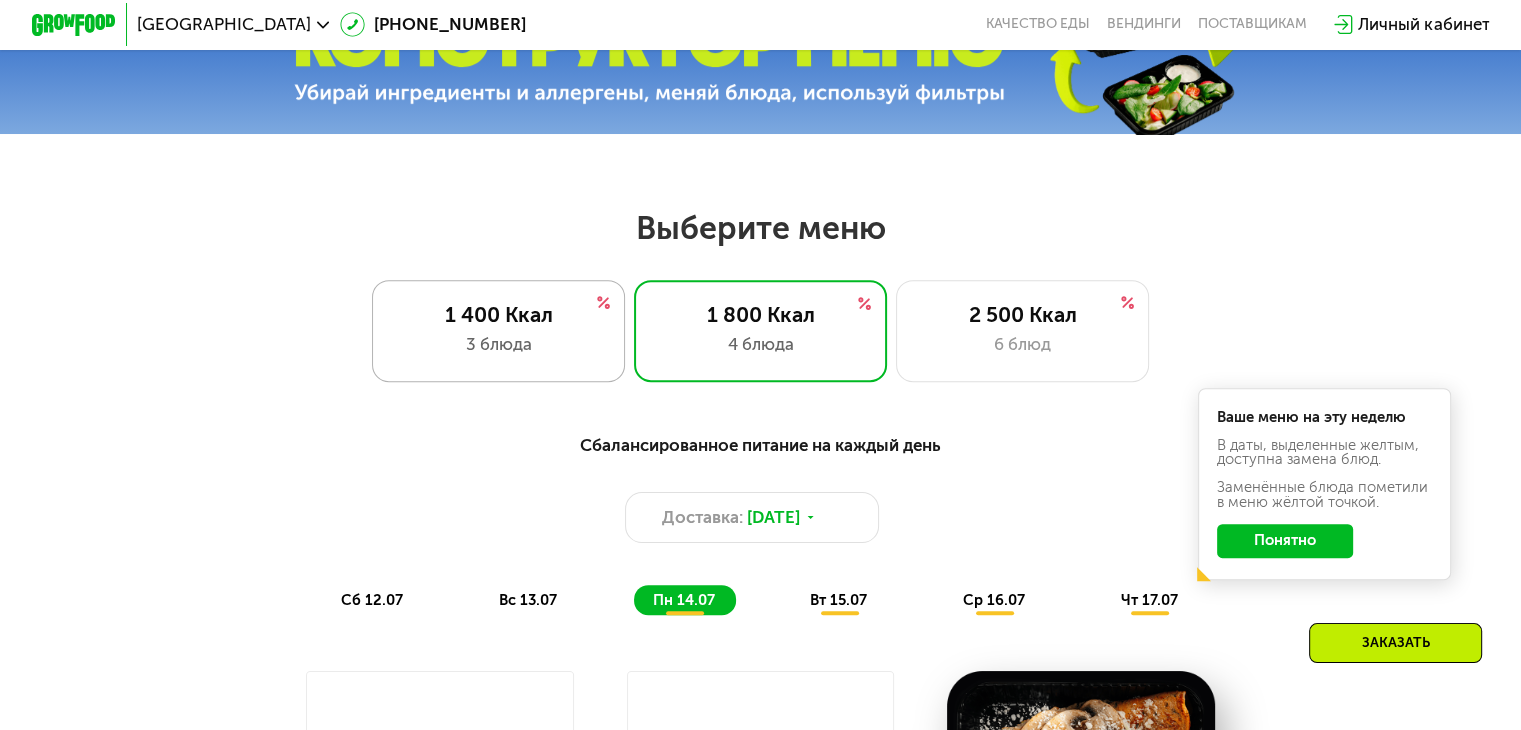 click on "1 400 Ккал" at bounding box center [498, 314] 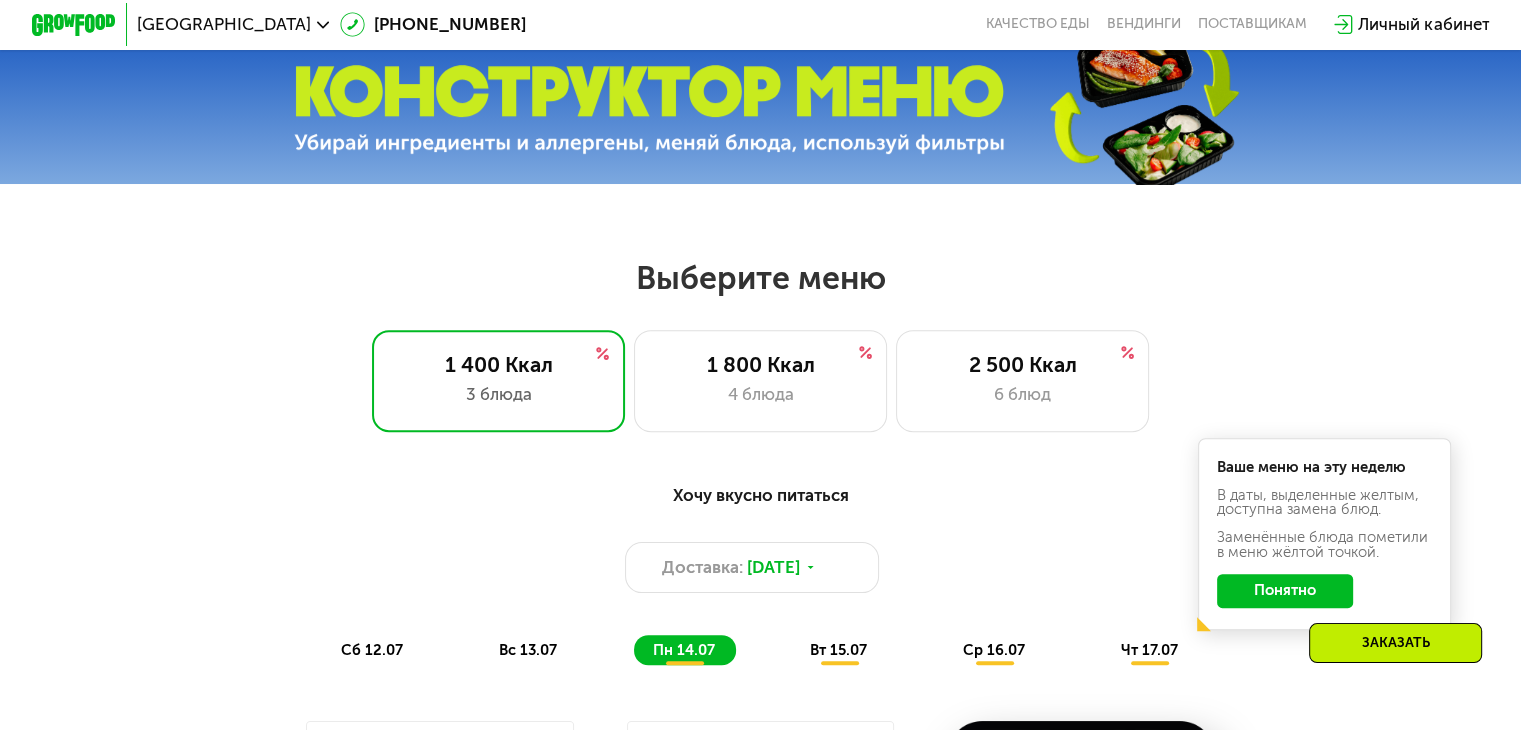 scroll, scrollTop: 684, scrollLeft: 0, axis: vertical 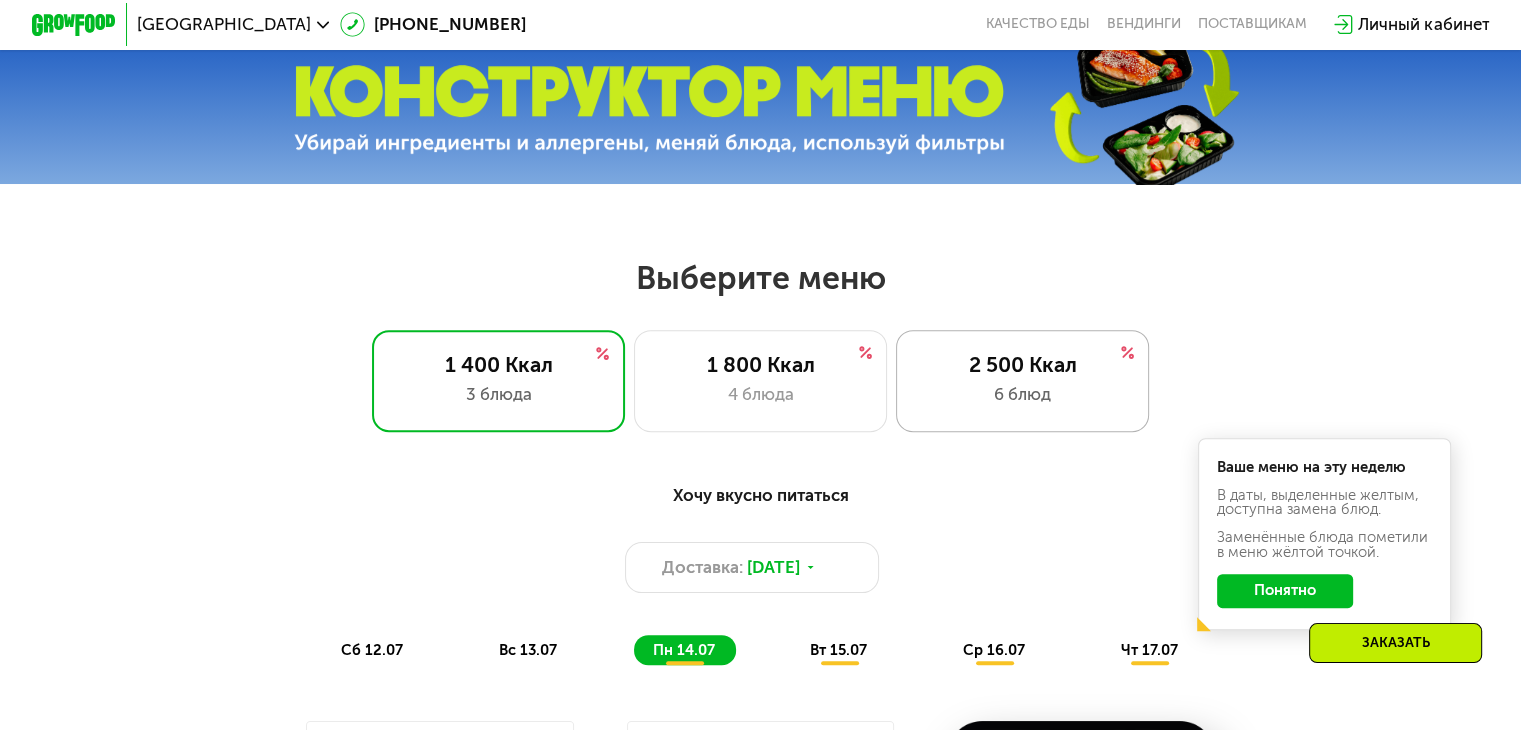 click on "6 блюд" at bounding box center (1022, 394) 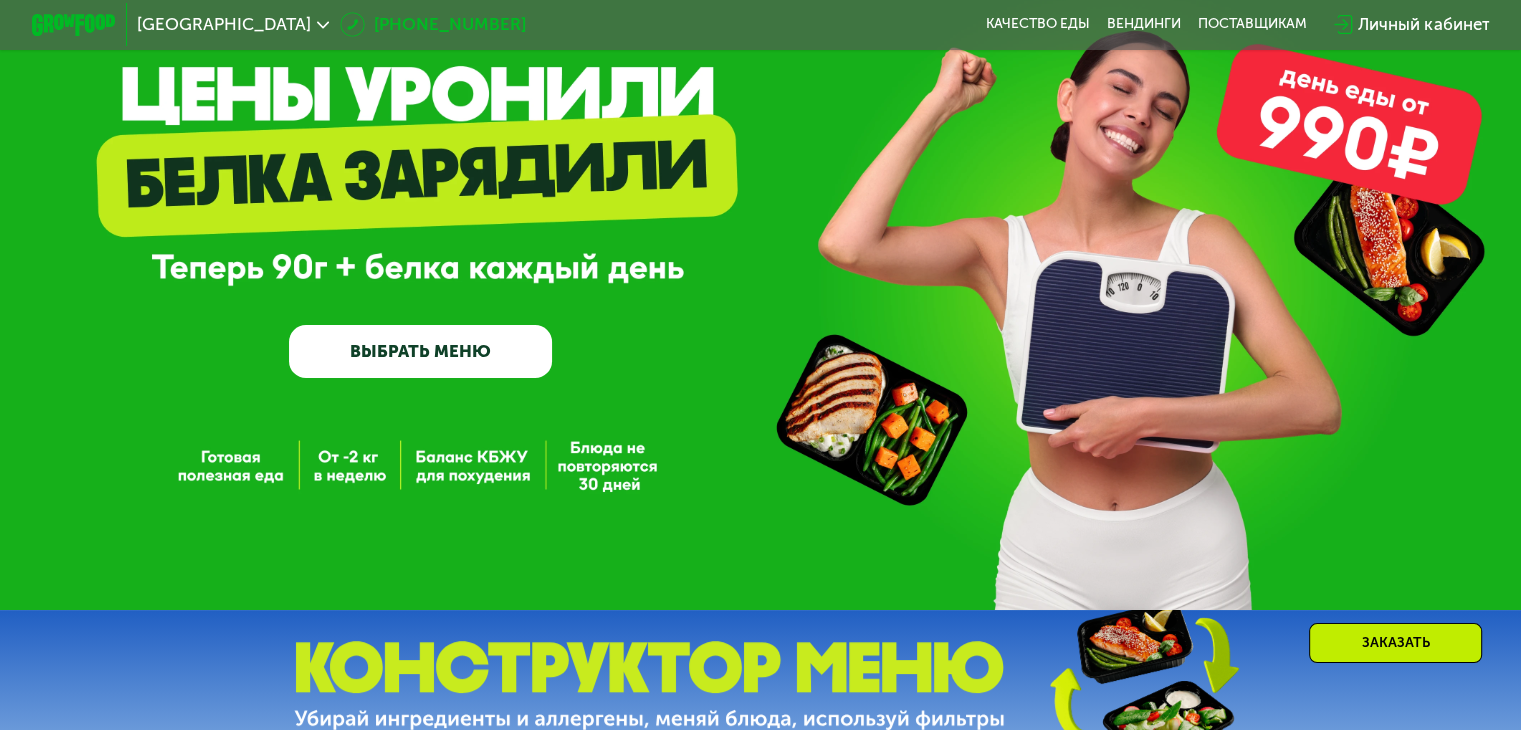 scroll, scrollTop: 0, scrollLeft: 0, axis: both 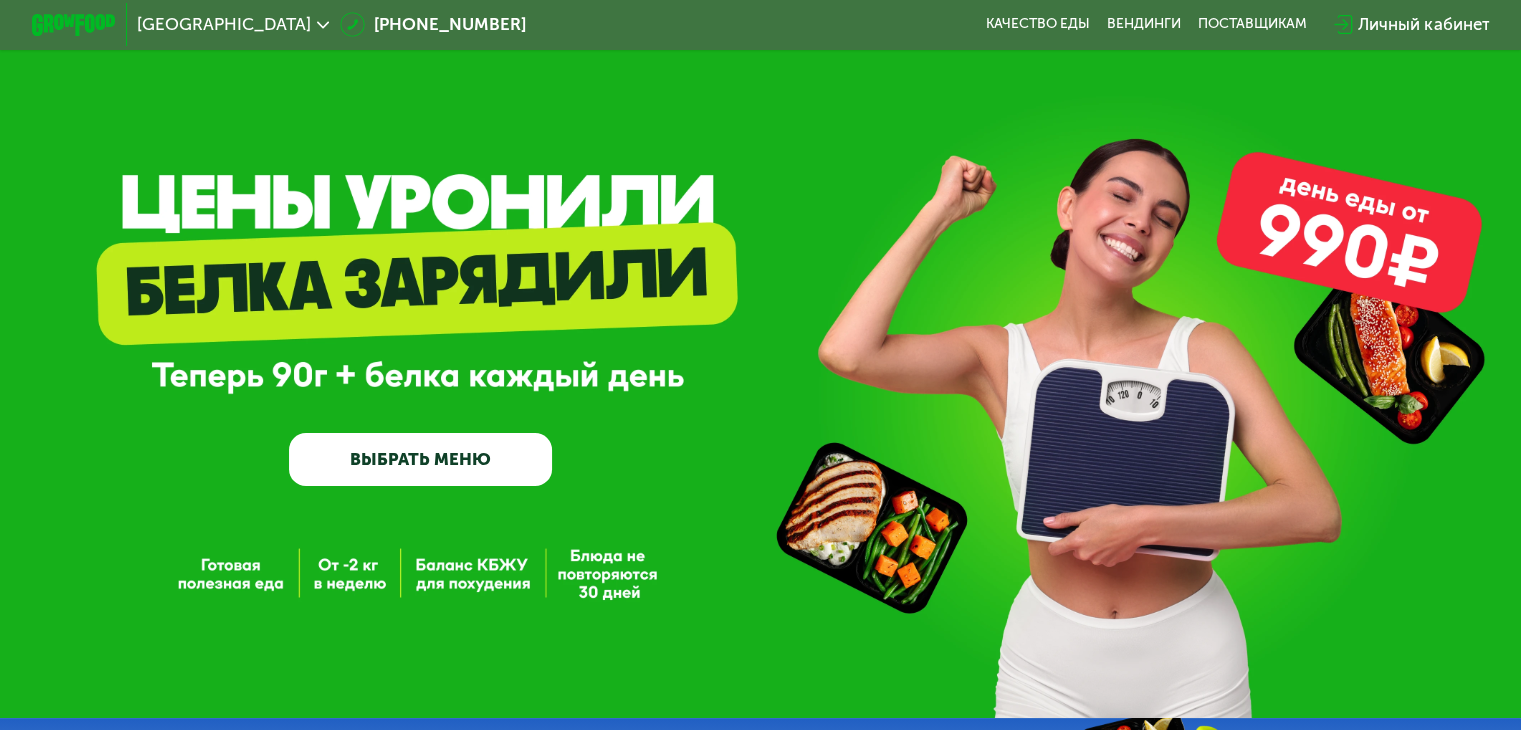 click on "[GEOGRAPHIC_DATA]" at bounding box center (233, 25) 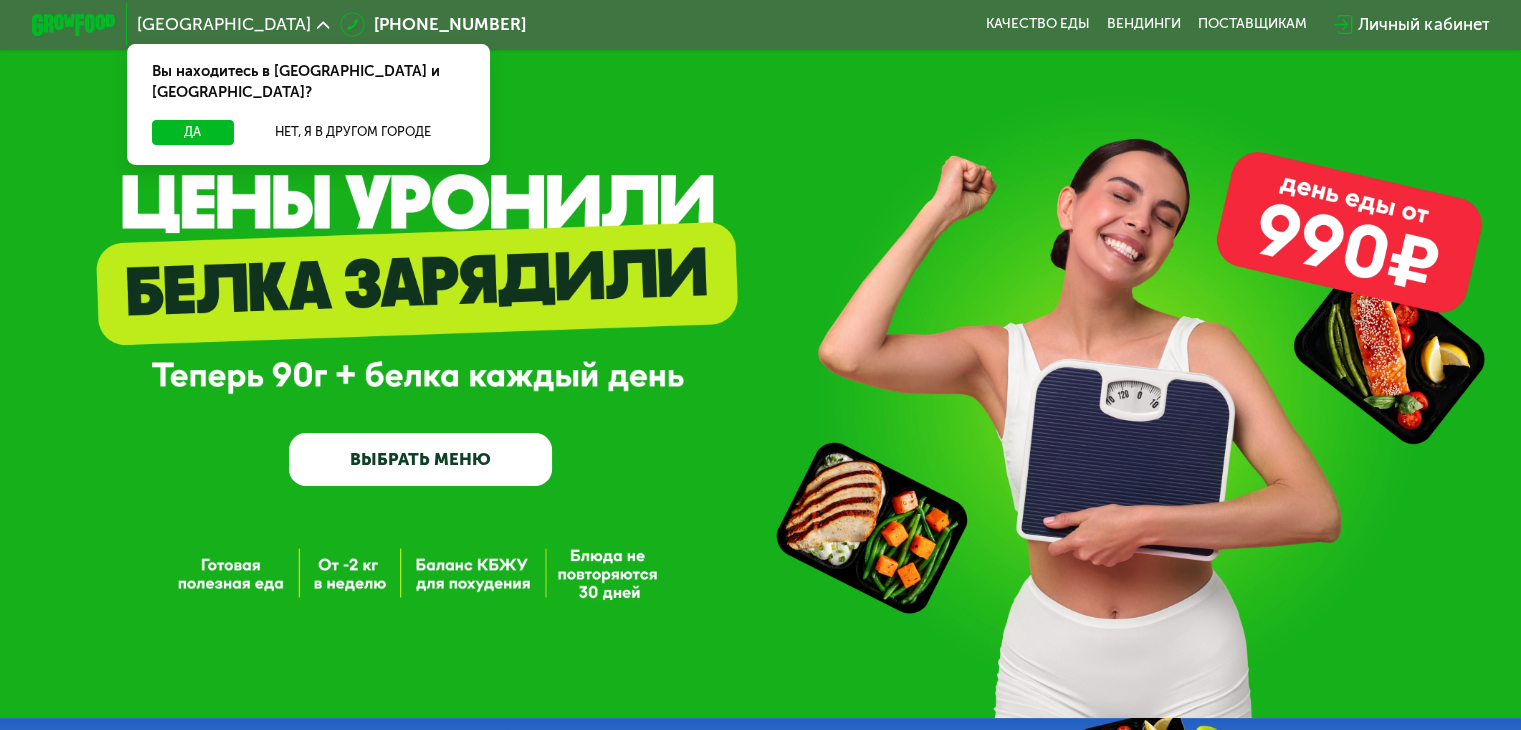 click on "Да  Нет, я в другом городе" at bounding box center (309, 142) 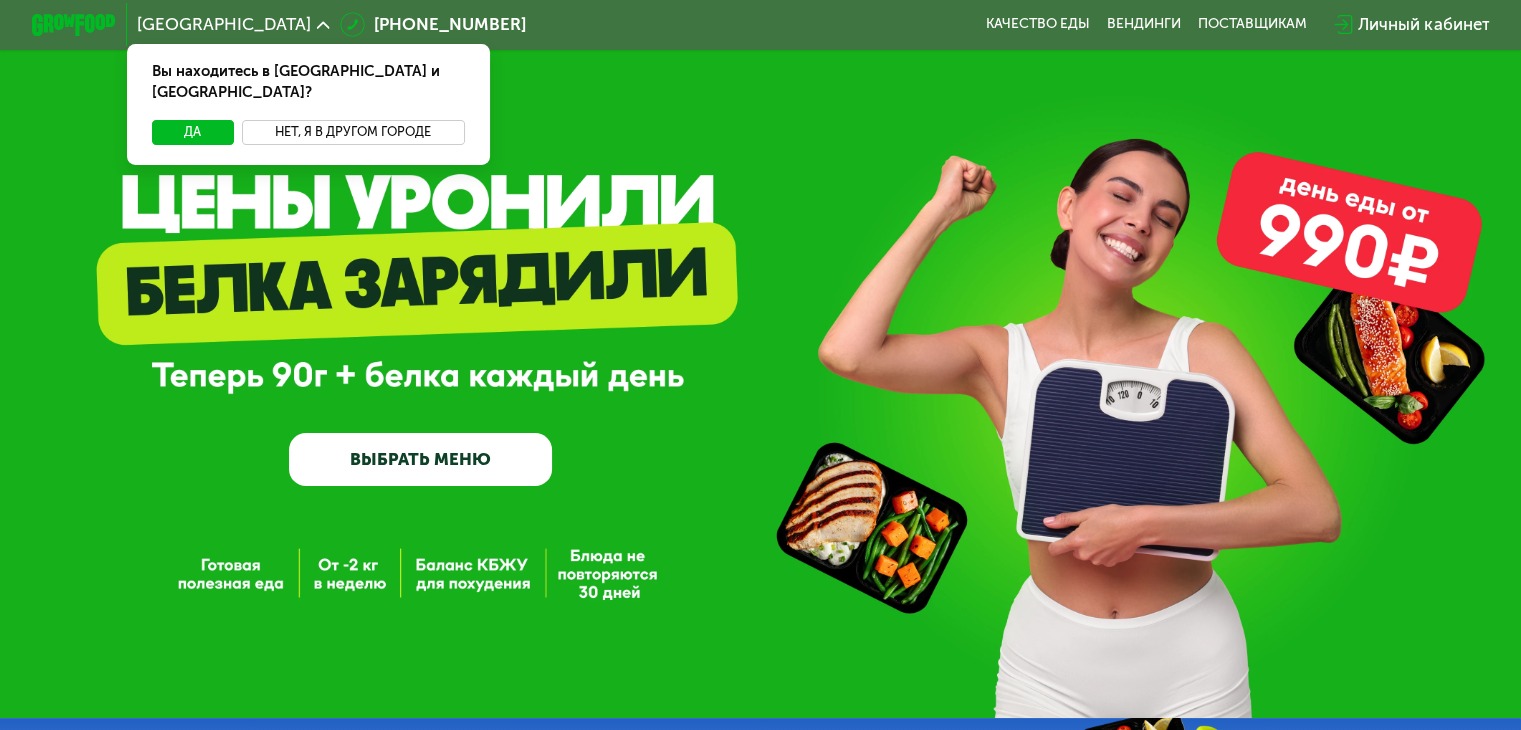 click on "Нет, я в другом городе" at bounding box center (353, 132) 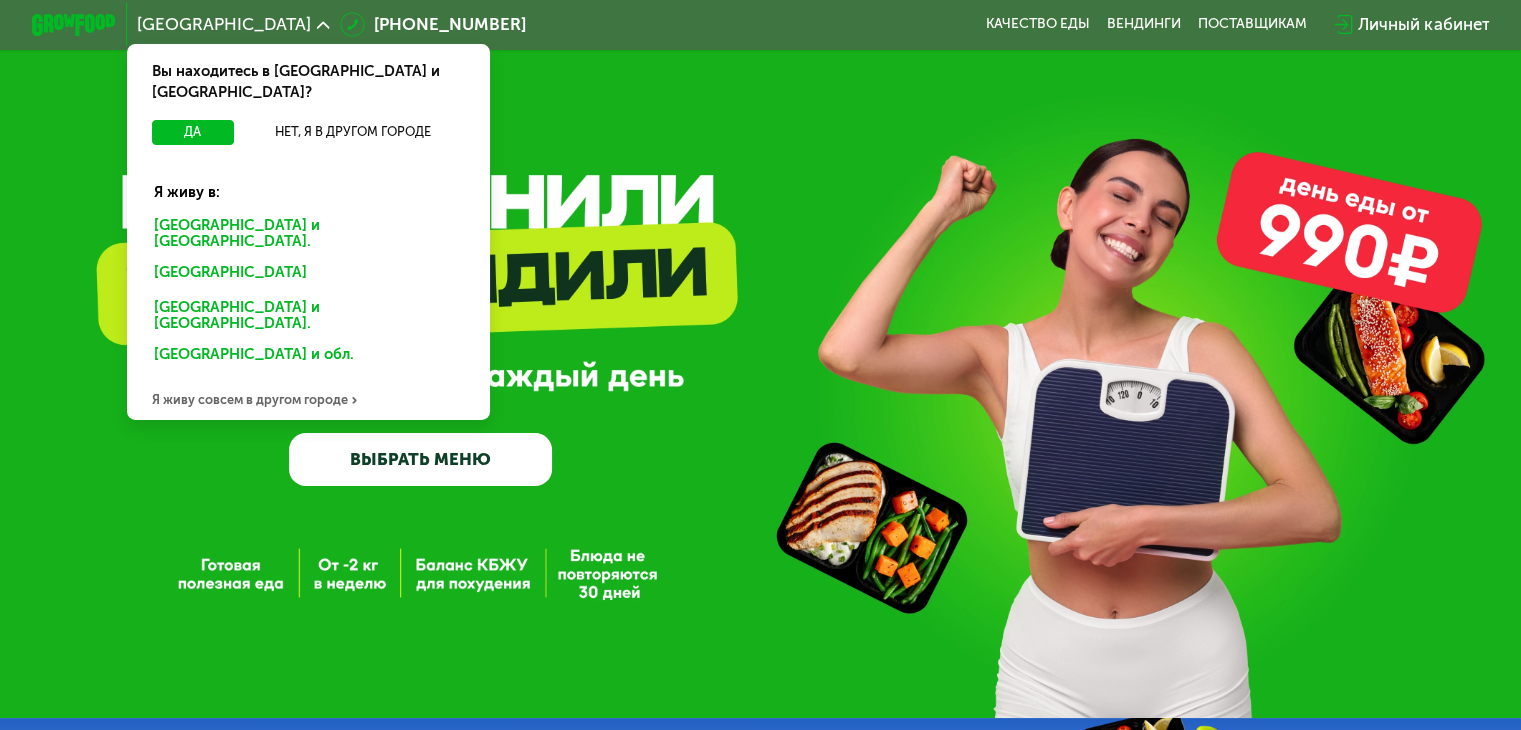 click on "[GEOGRAPHIC_DATA] и [GEOGRAPHIC_DATA]." 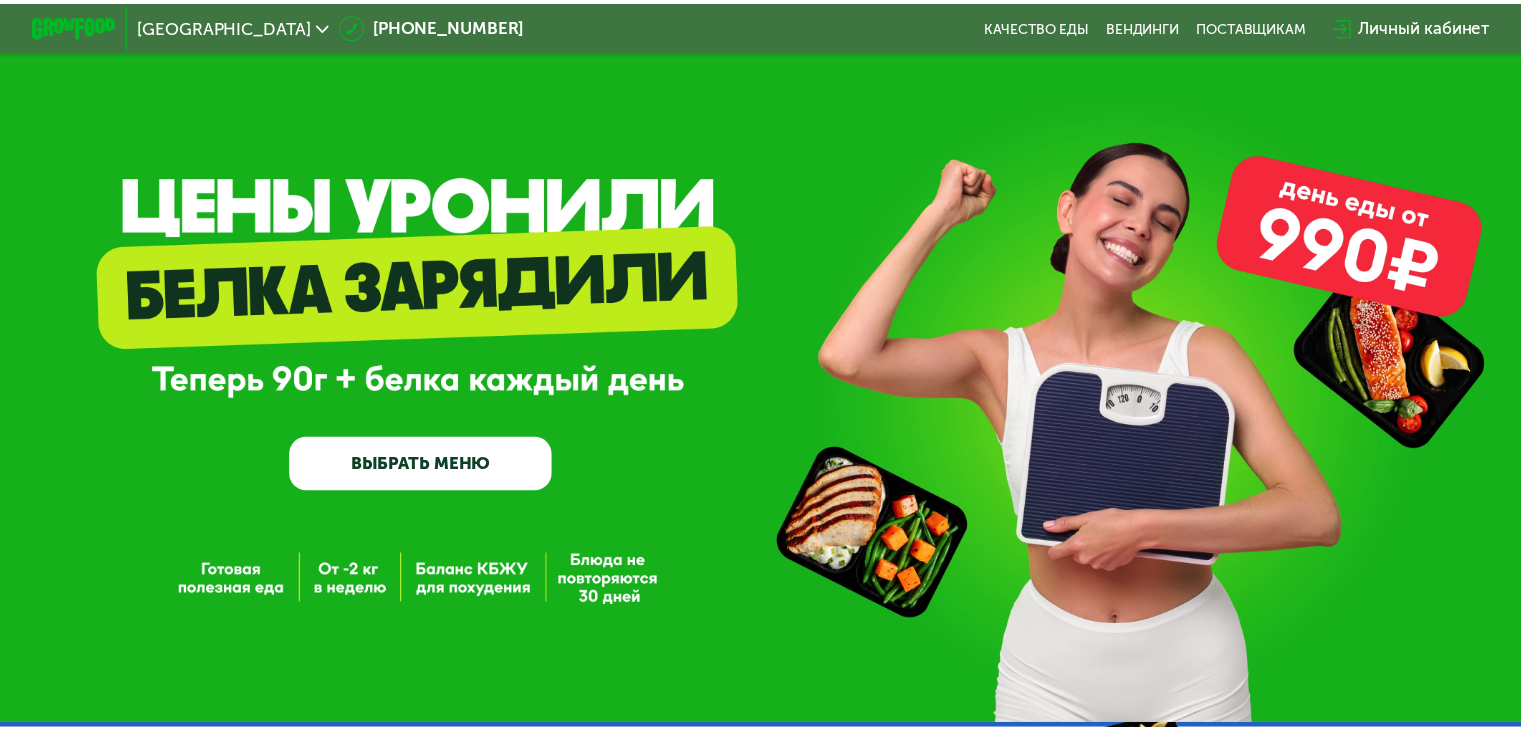 scroll, scrollTop: 0, scrollLeft: 0, axis: both 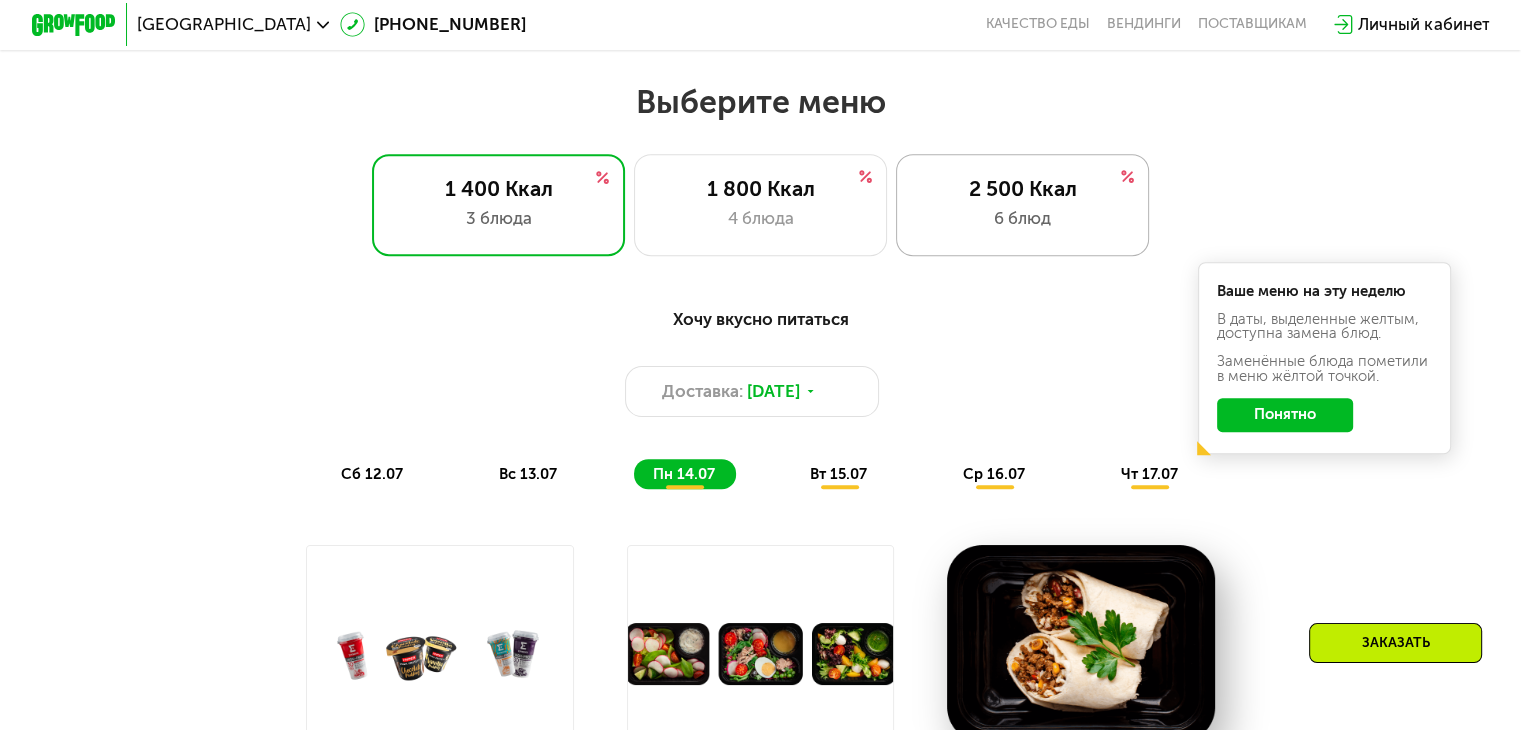 click on "6 блюд" at bounding box center [1022, 218] 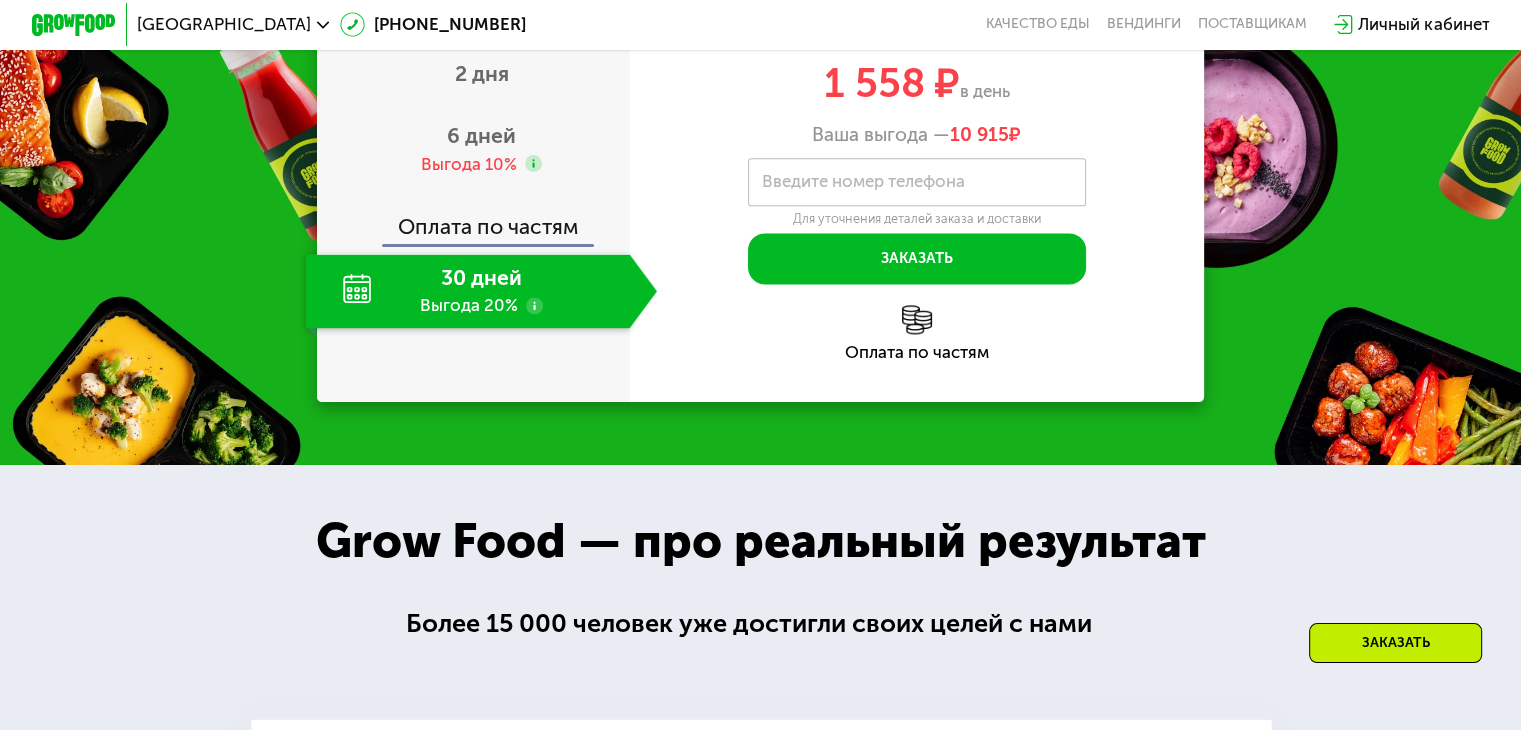 scroll, scrollTop: 2636, scrollLeft: 0, axis: vertical 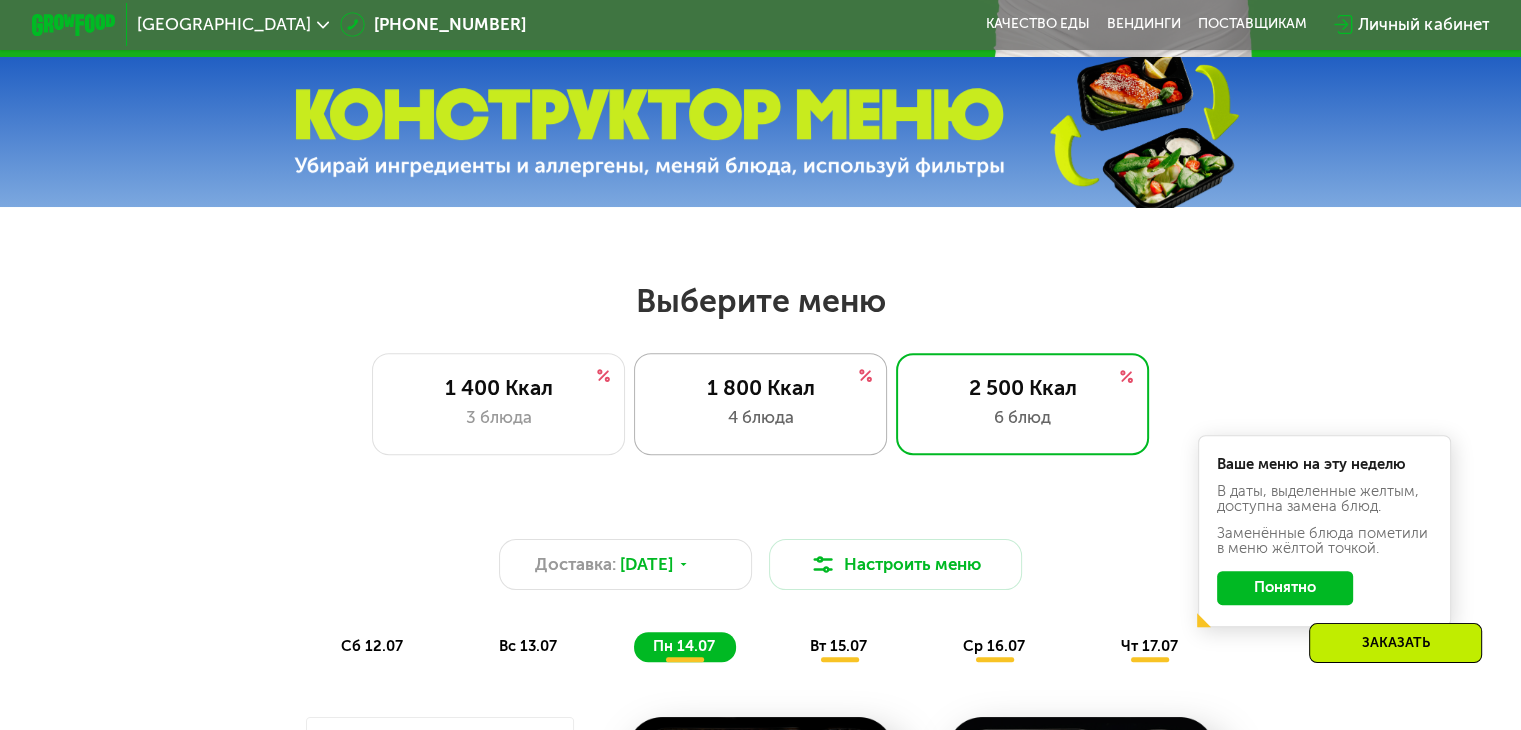 click on "1 800 Ккал" at bounding box center [760, 387] 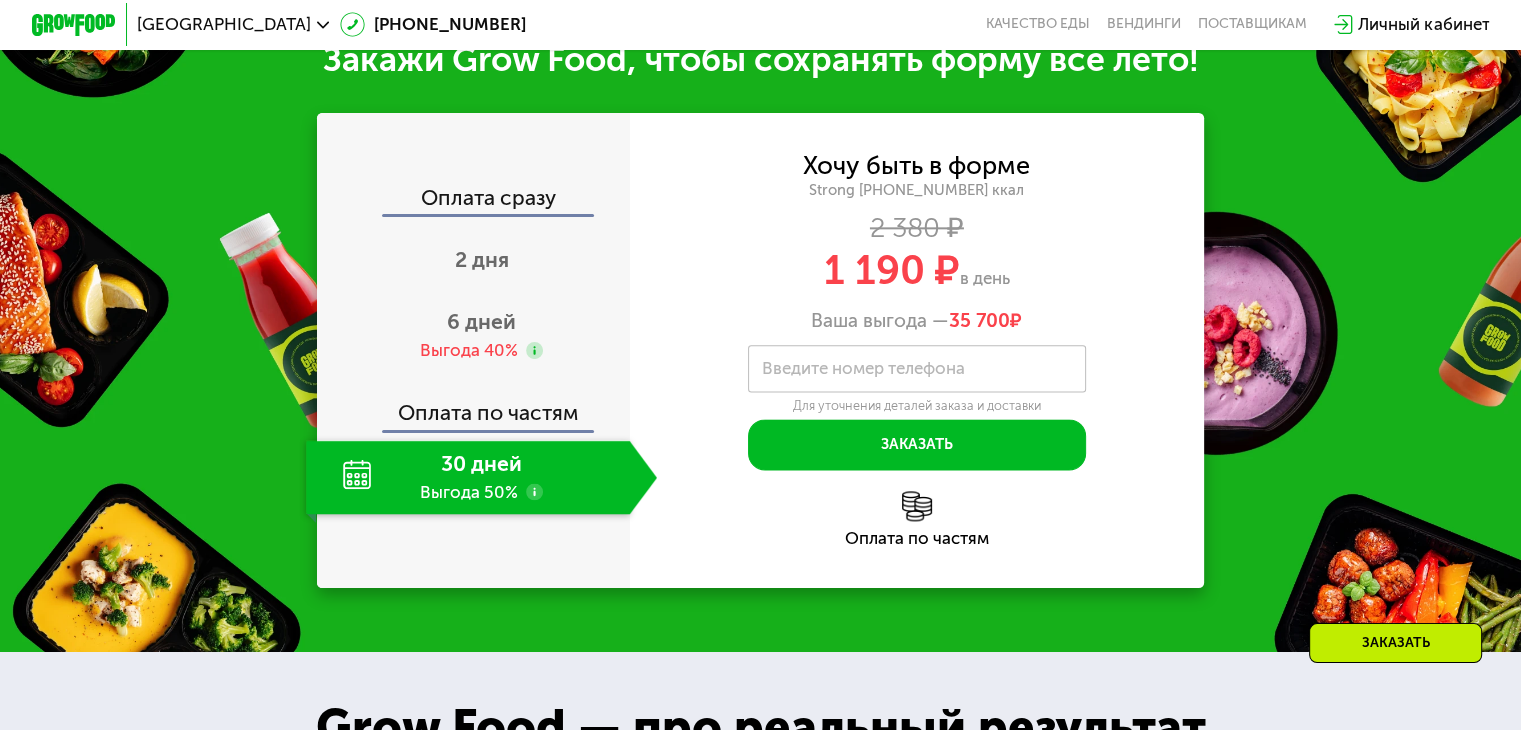 scroll, scrollTop: 2477, scrollLeft: 0, axis: vertical 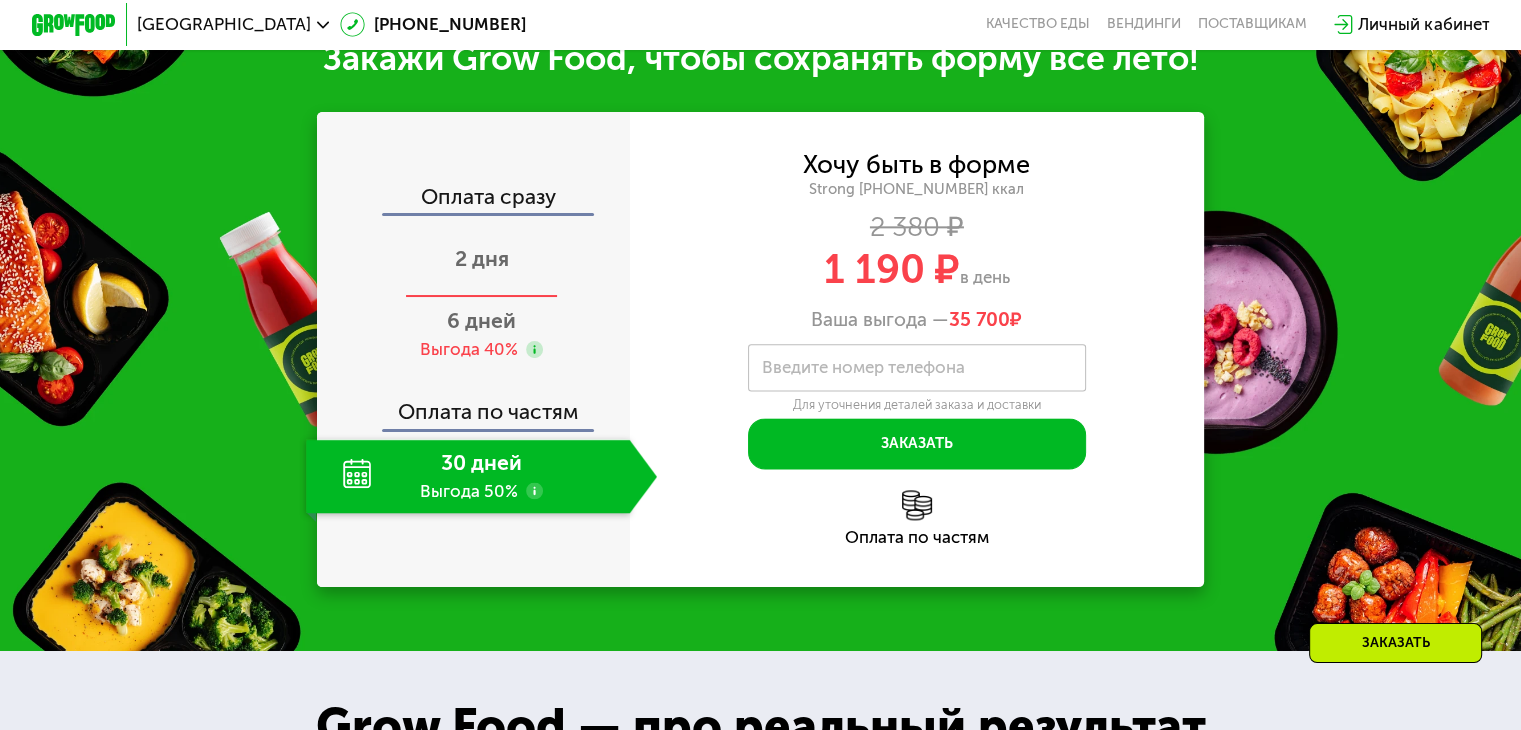 click on "2 дня" at bounding box center [482, 258] 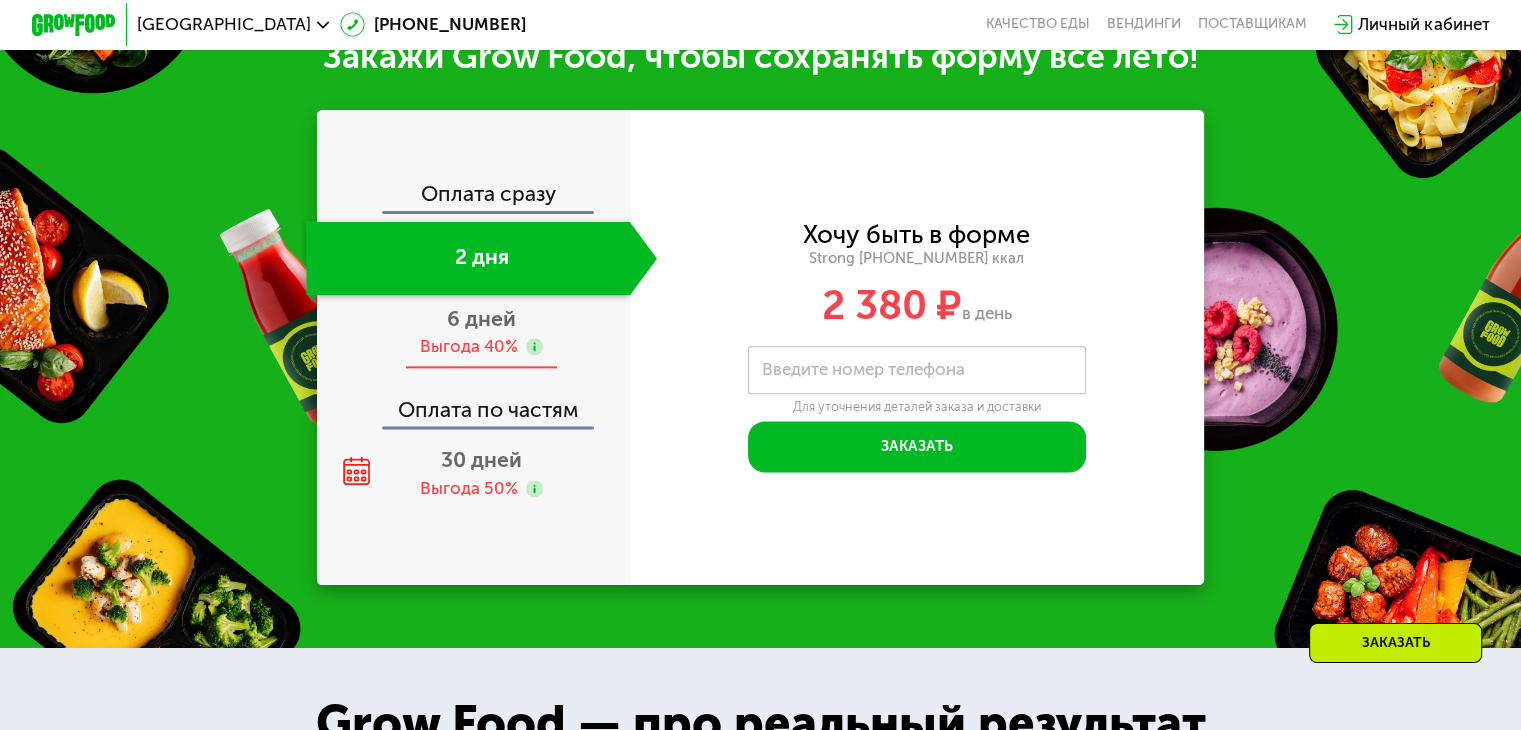 click on "Выгода 40%" at bounding box center [469, 346] 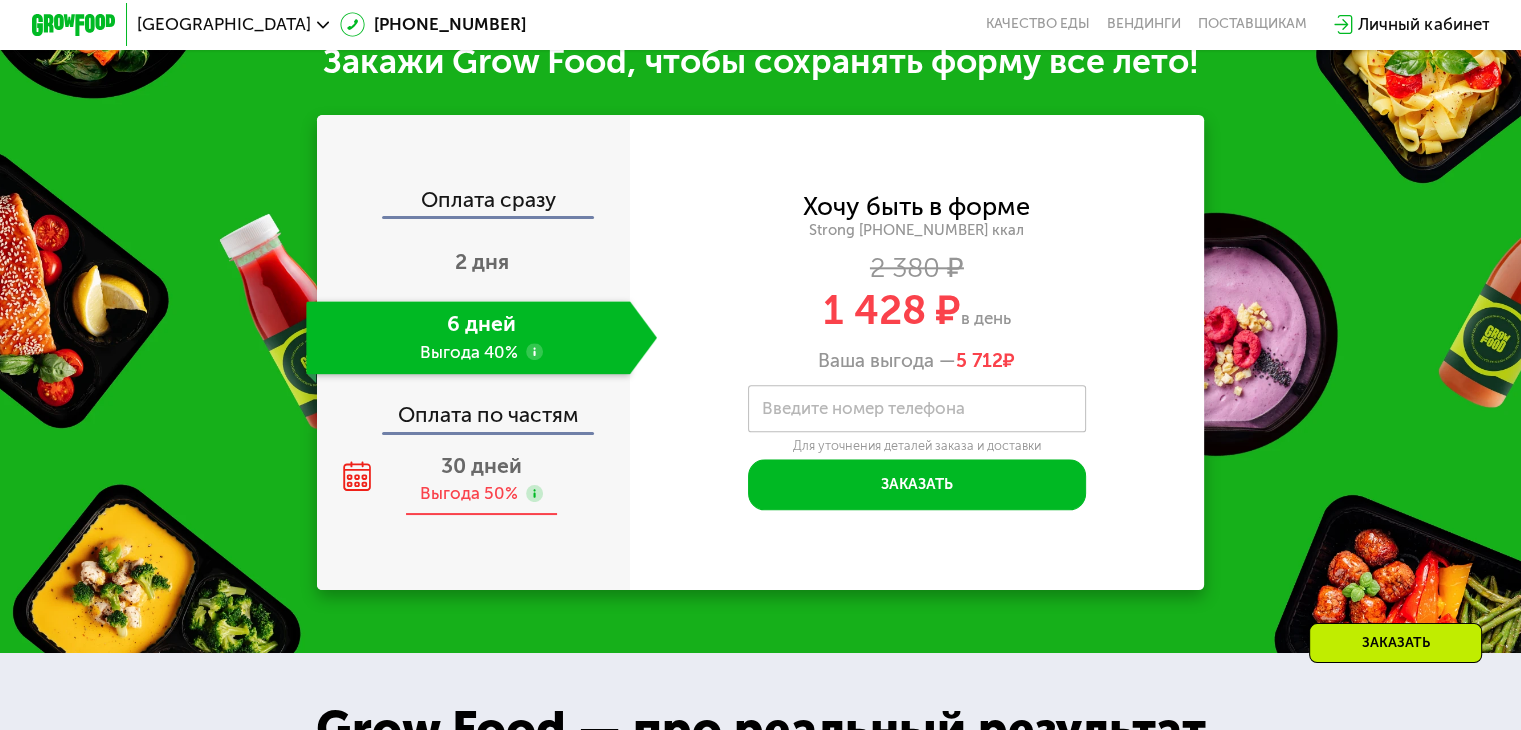 click on "30 дней" at bounding box center [481, 465] 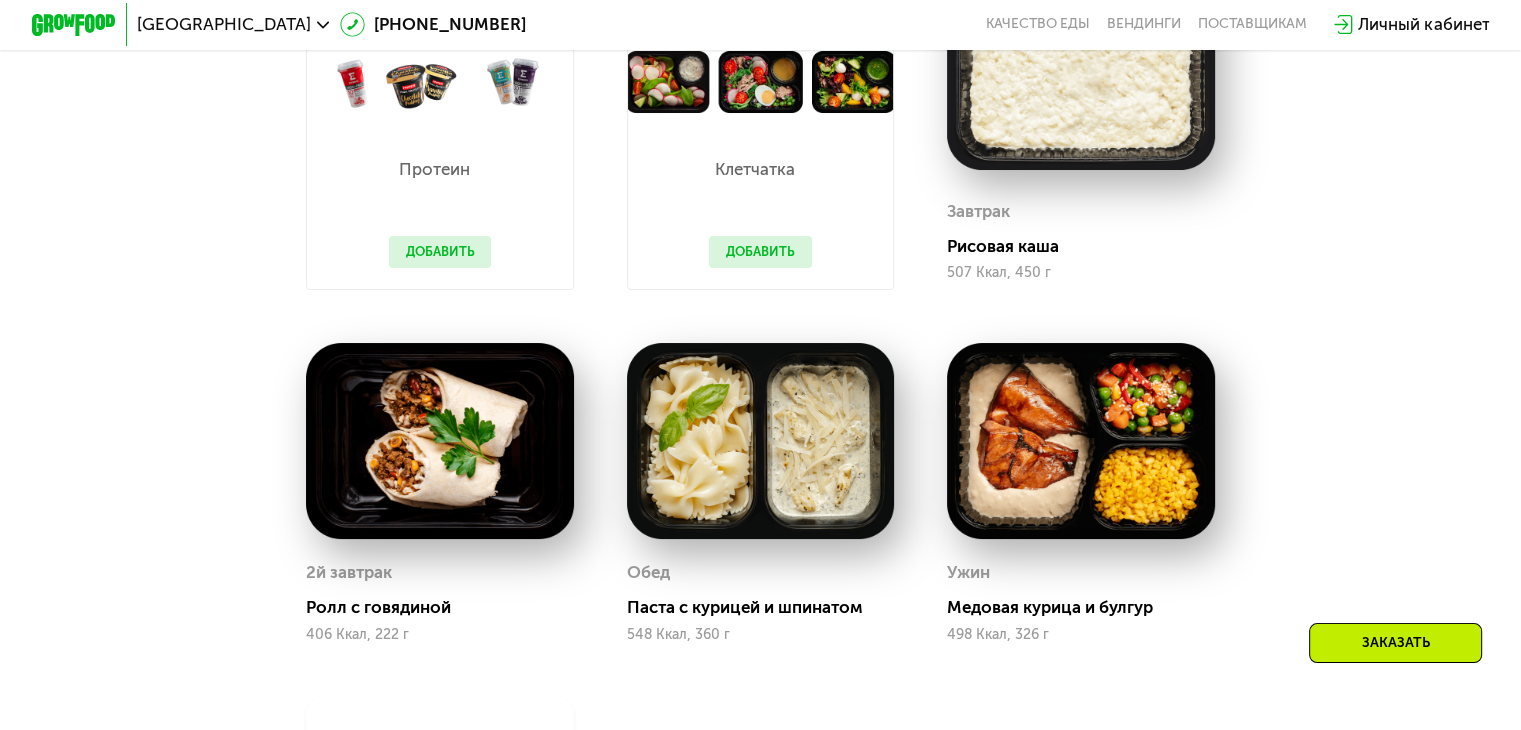 scroll, scrollTop: 588, scrollLeft: 0, axis: vertical 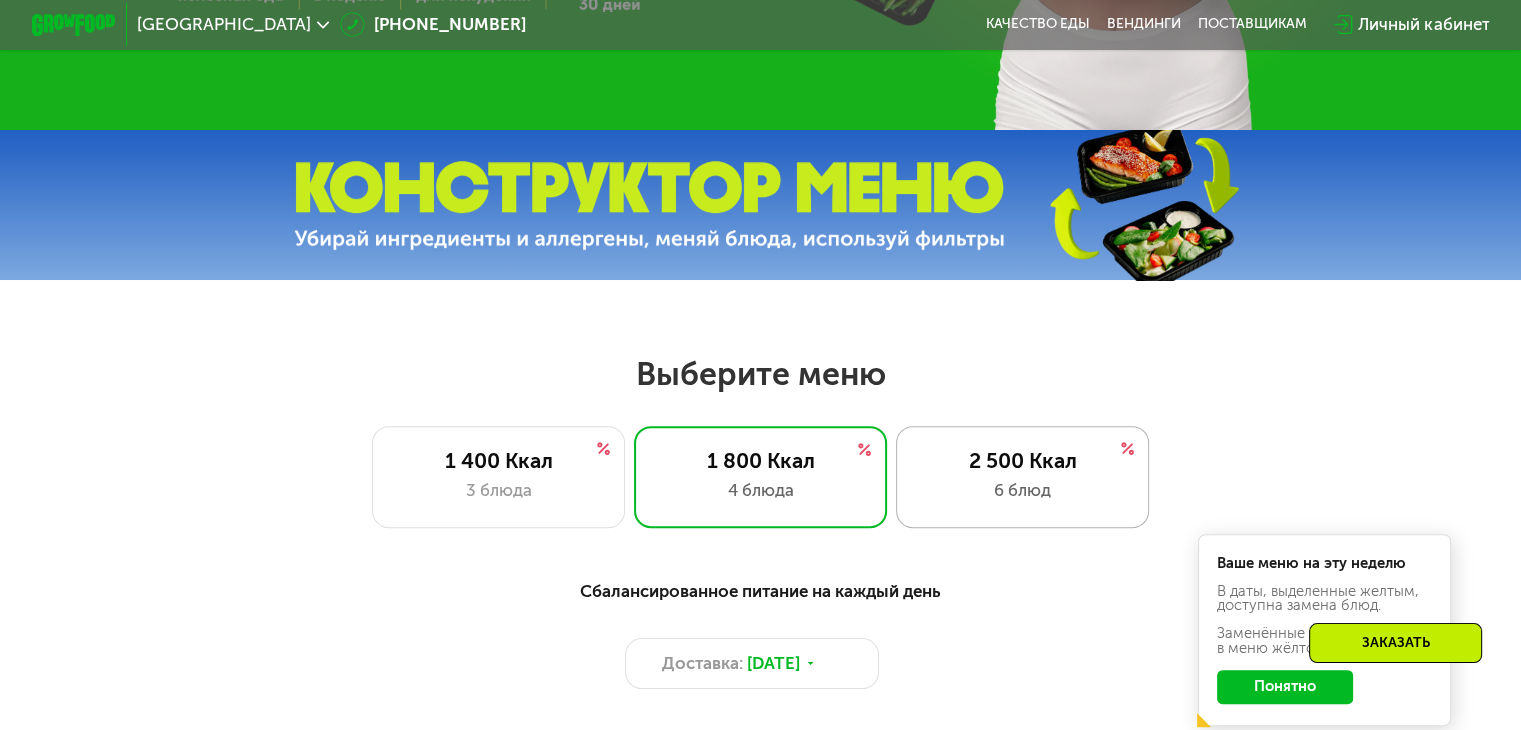 click on "2 500 Ккал" at bounding box center (1022, 460) 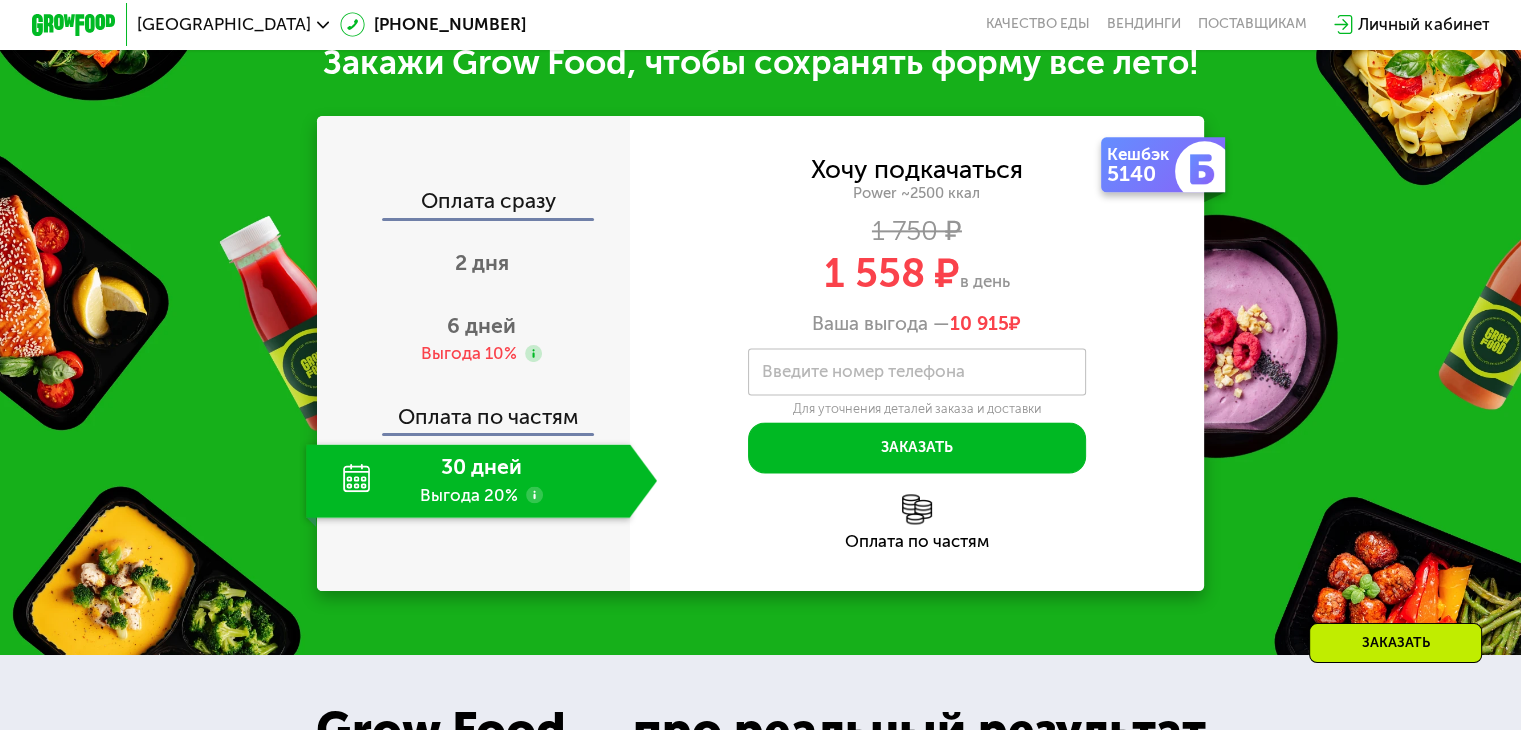 scroll, scrollTop: 2620, scrollLeft: 0, axis: vertical 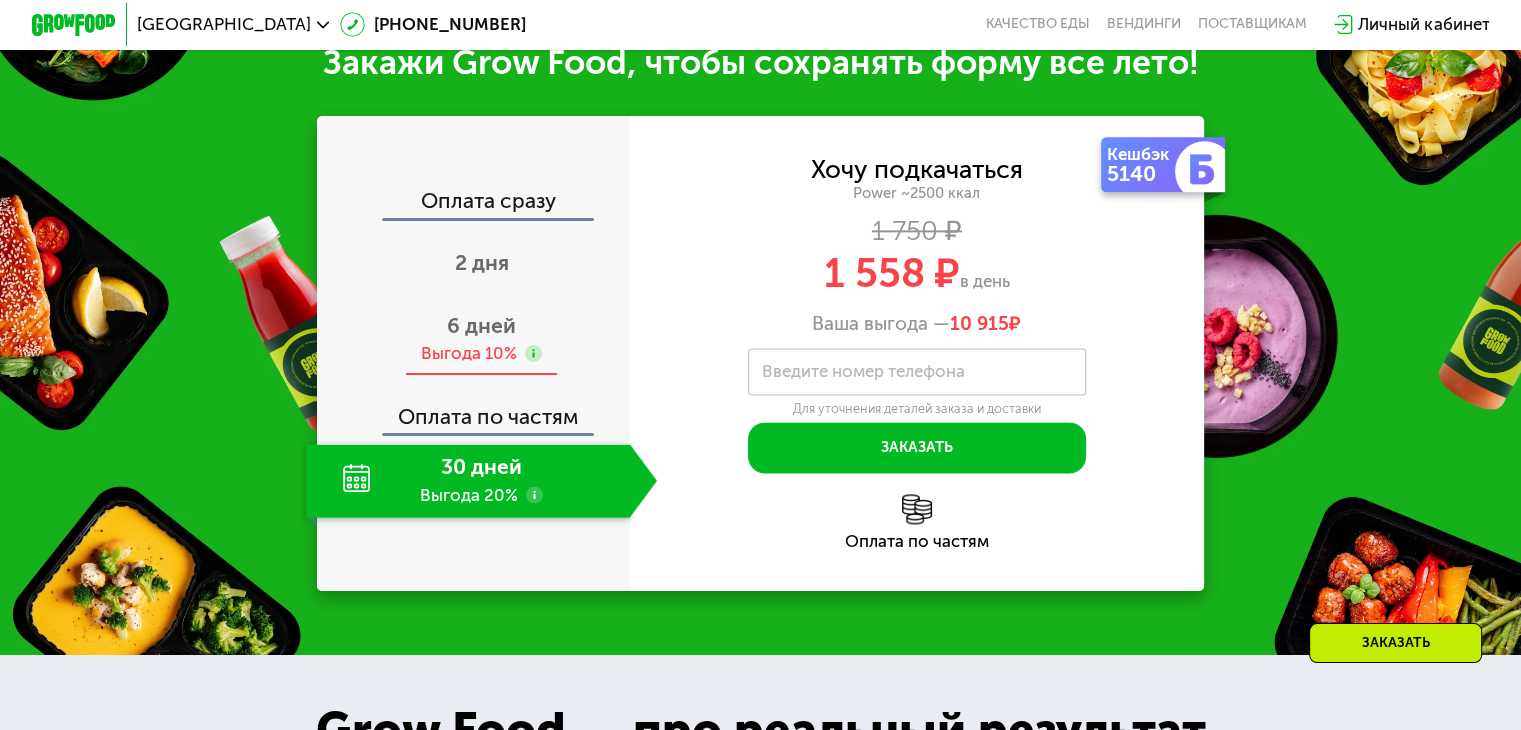 click on "6 дней Выгода 10%" at bounding box center (481, 339) 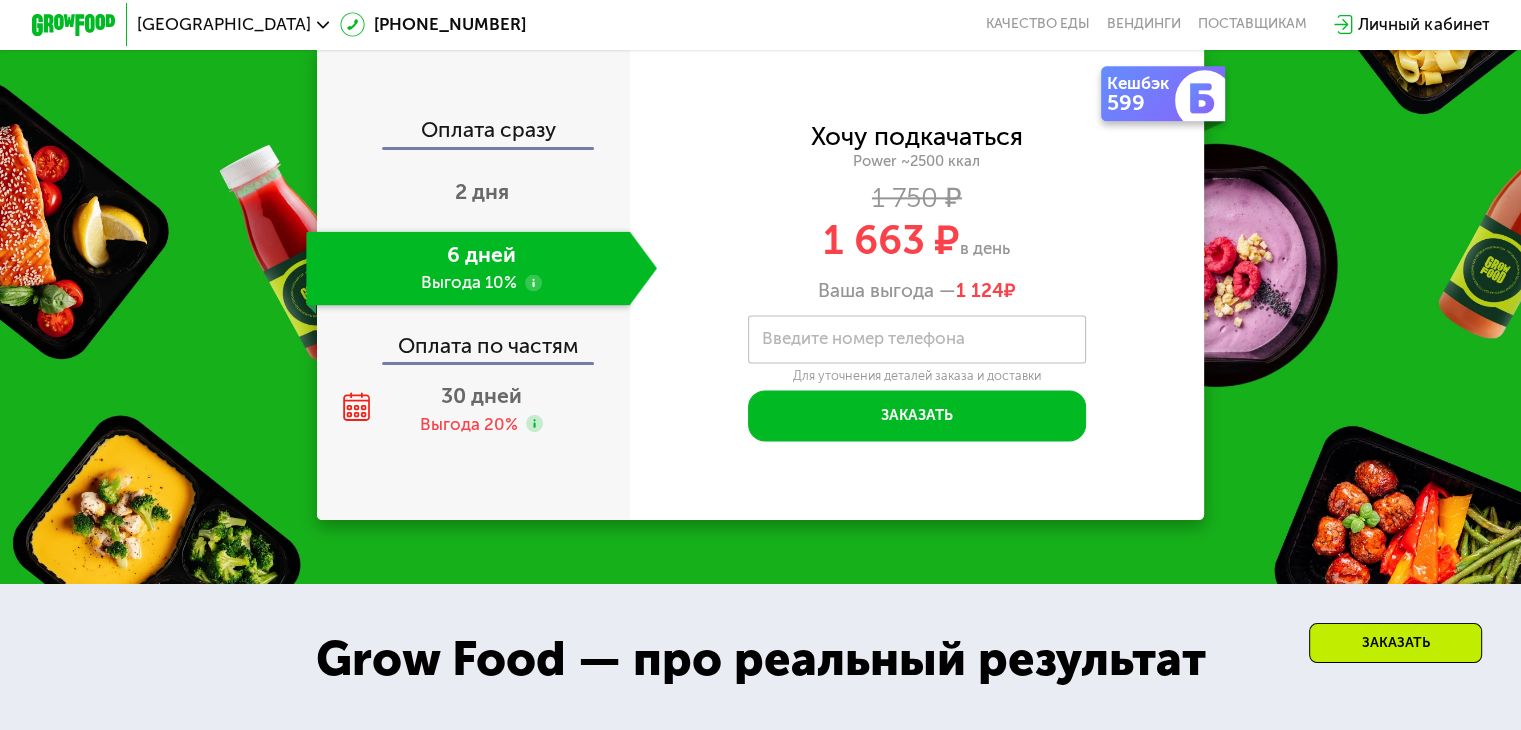 scroll, scrollTop: 2692, scrollLeft: 0, axis: vertical 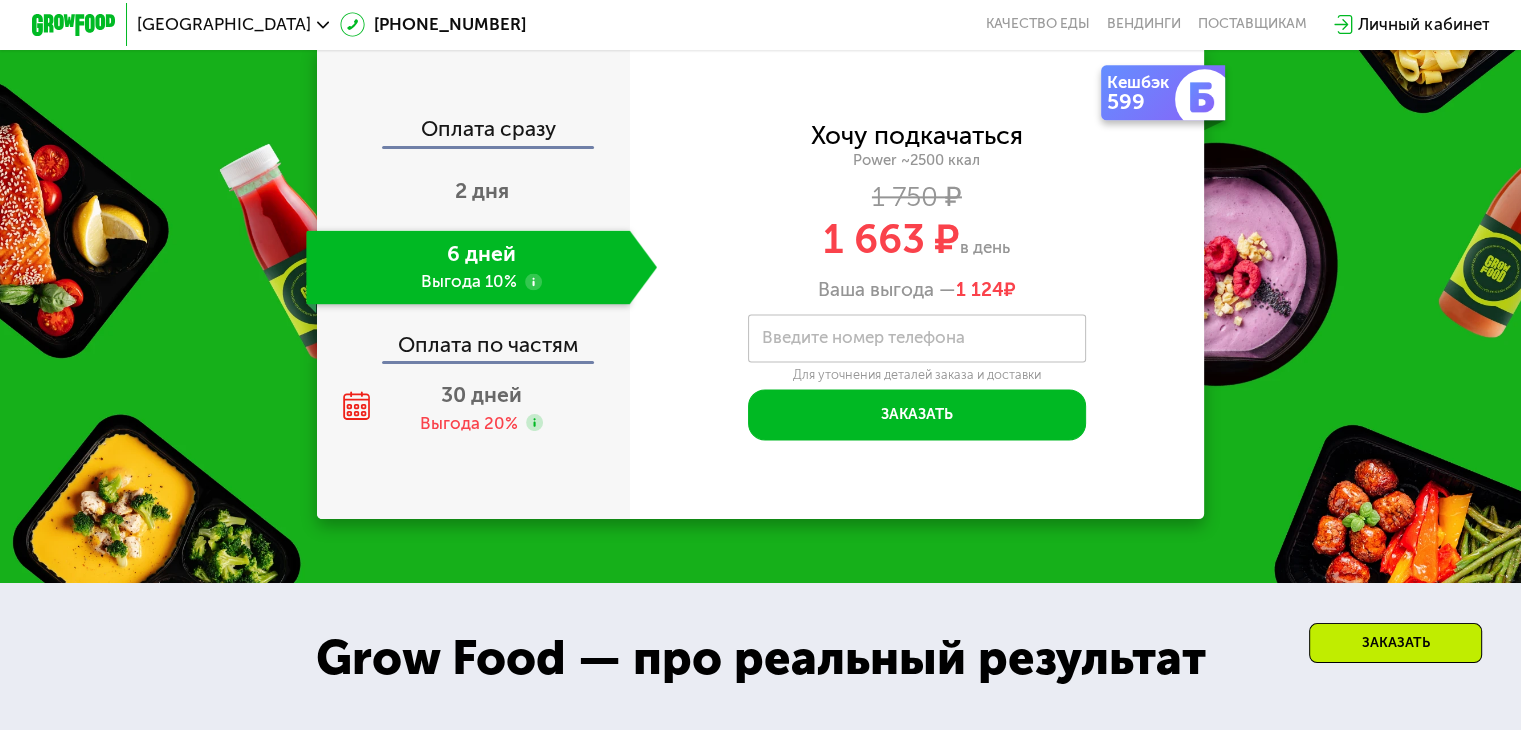 click 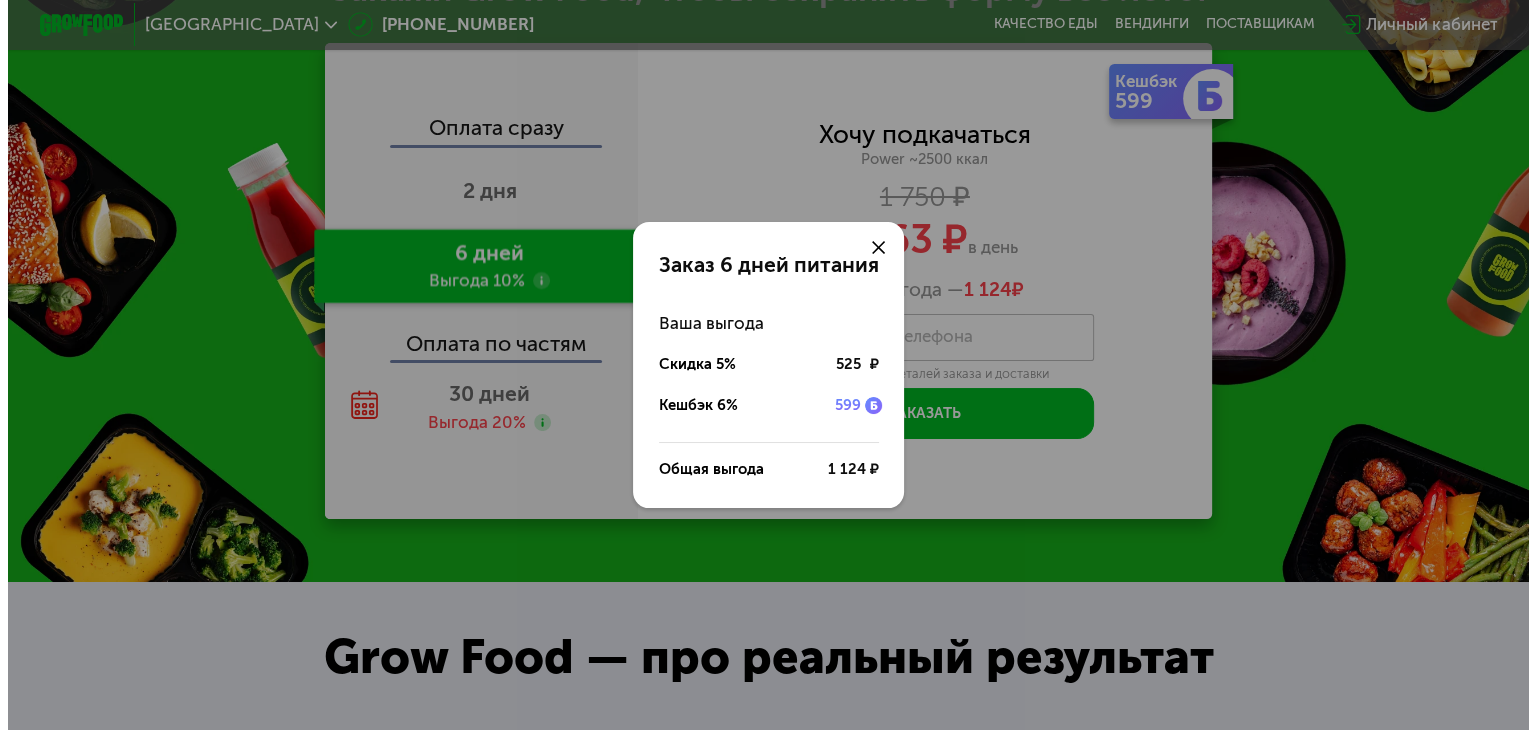 scroll, scrollTop: 0, scrollLeft: 0, axis: both 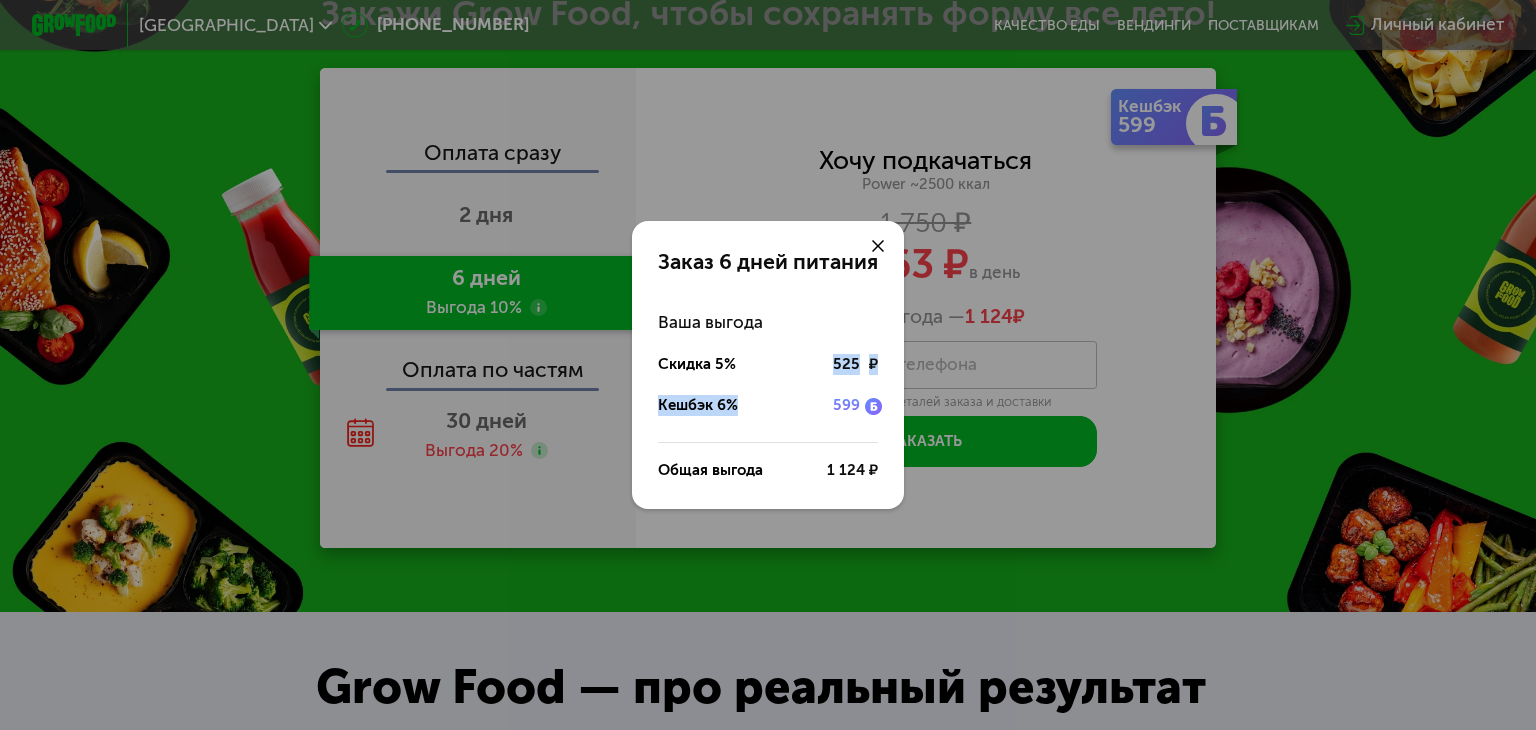 drag, startPoint x: 830, startPoint y: 361, endPoint x: 872, endPoint y: 402, distance: 58.694122 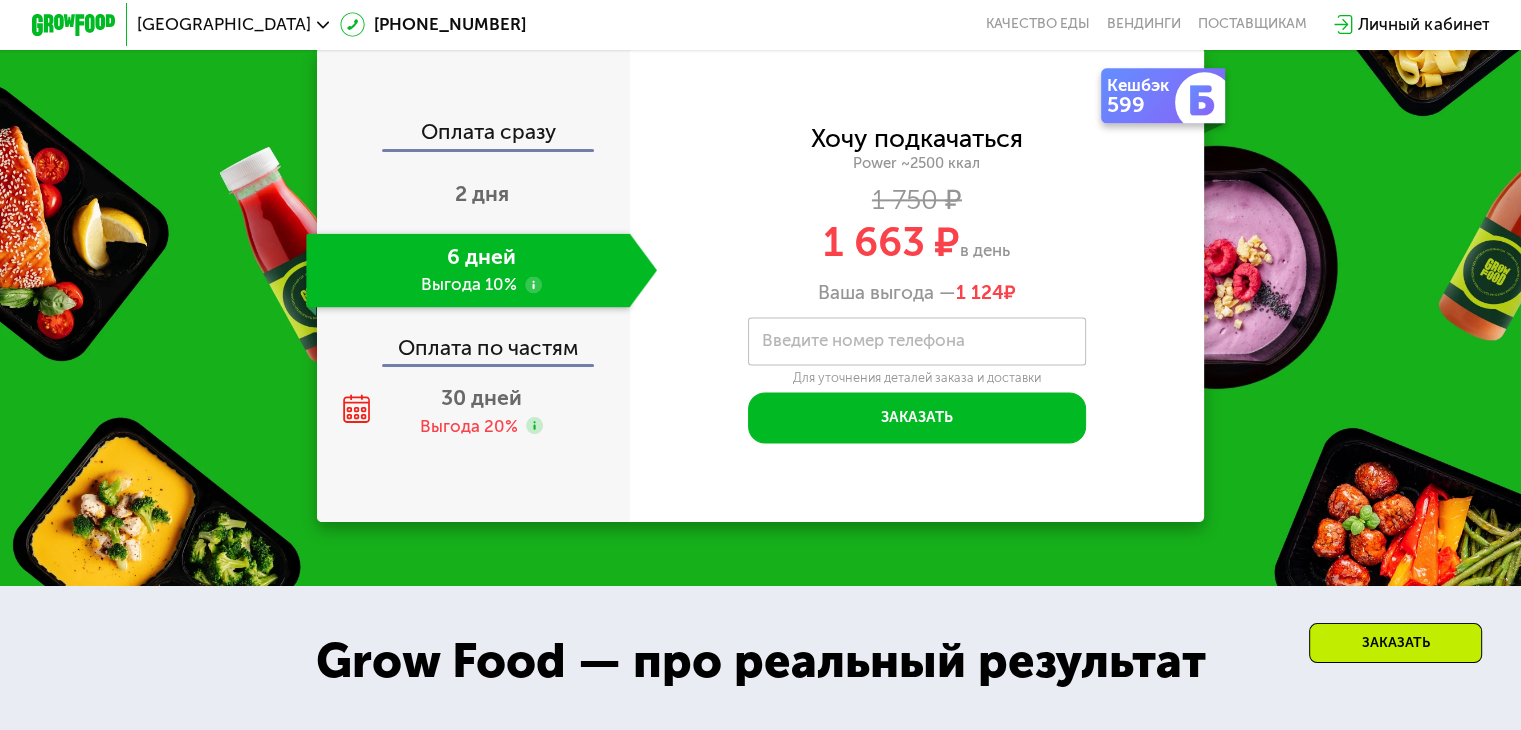 scroll, scrollTop: 2692, scrollLeft: 0, axis: vertical 